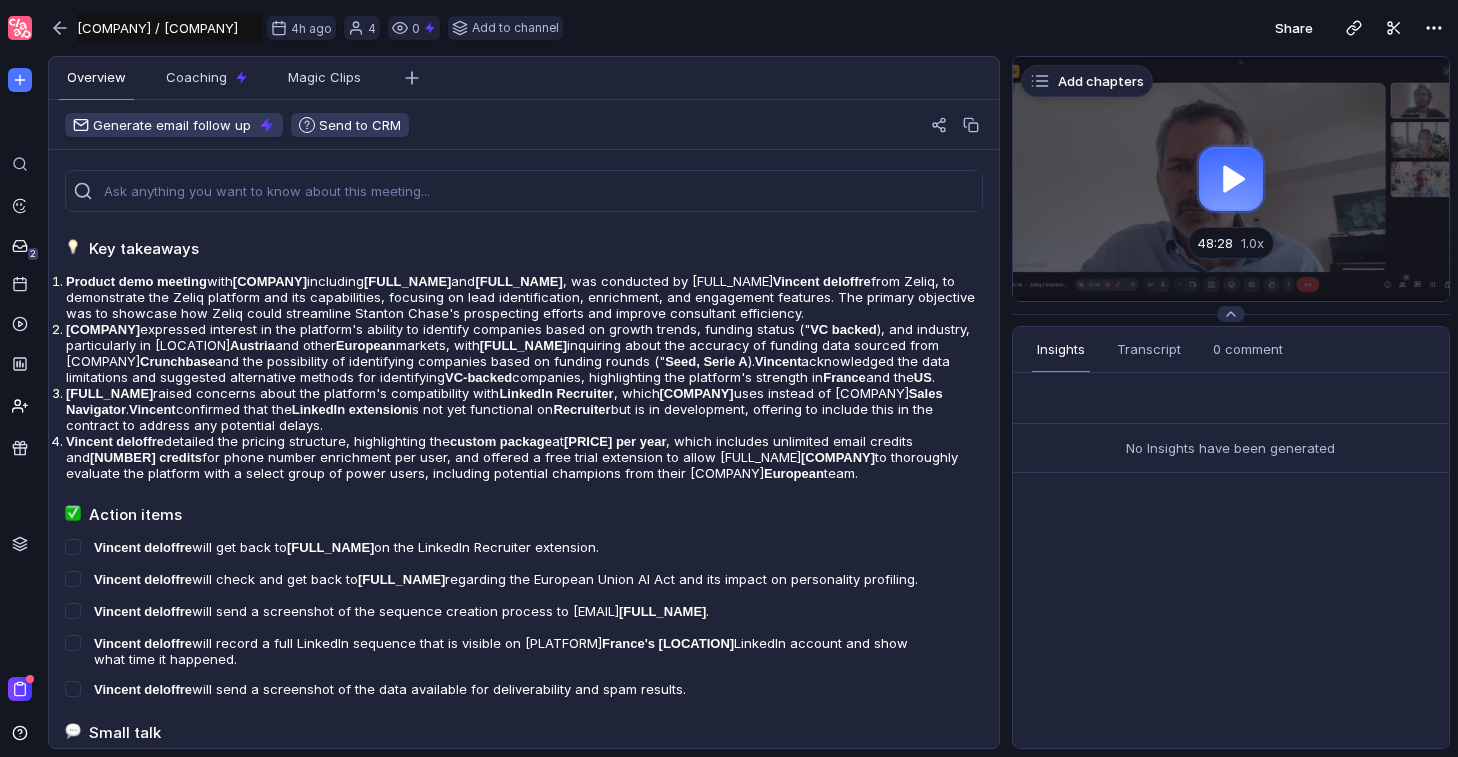 scroll, scrollTop: 0, scrollLeft: 0, axis: both 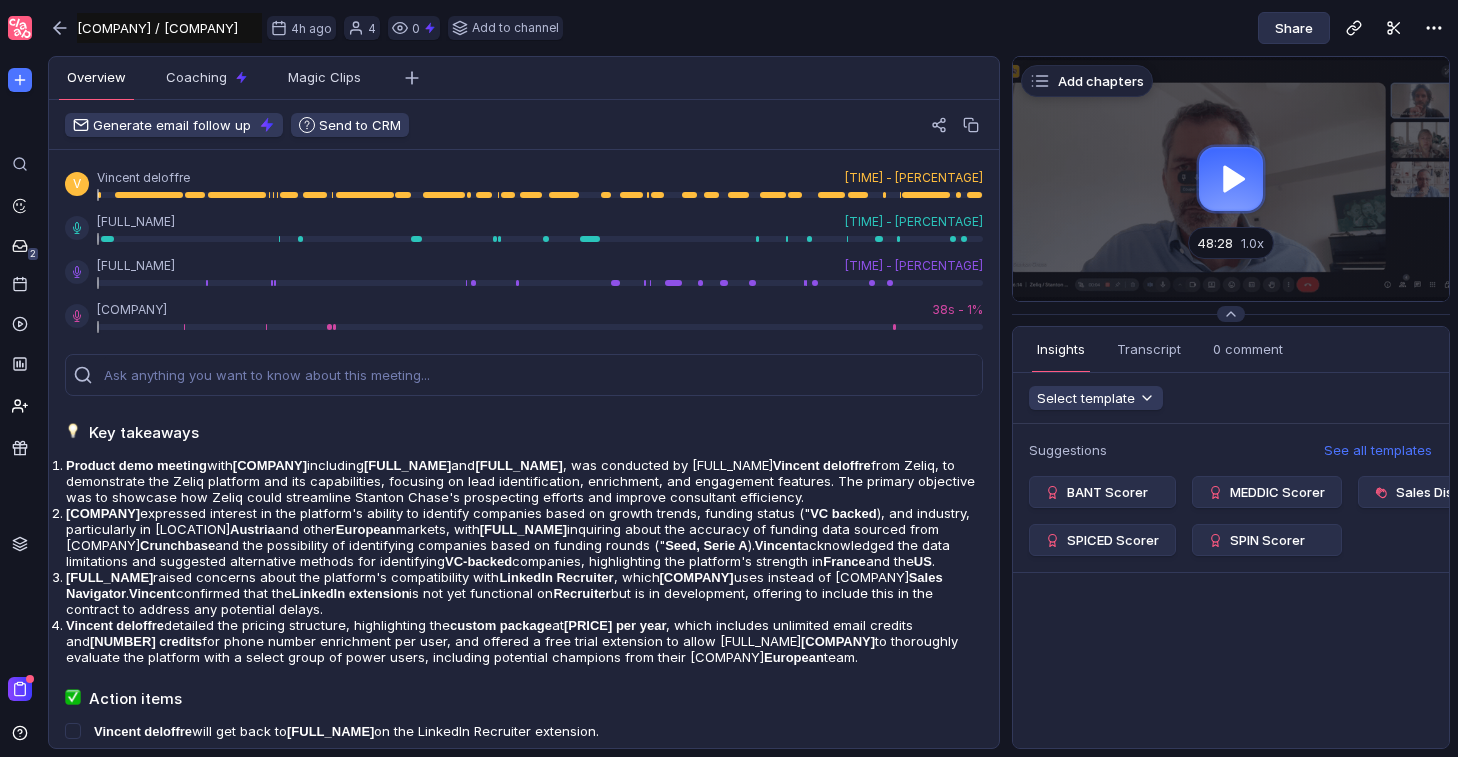 click on "Share" at bounding box center (1294, 28) 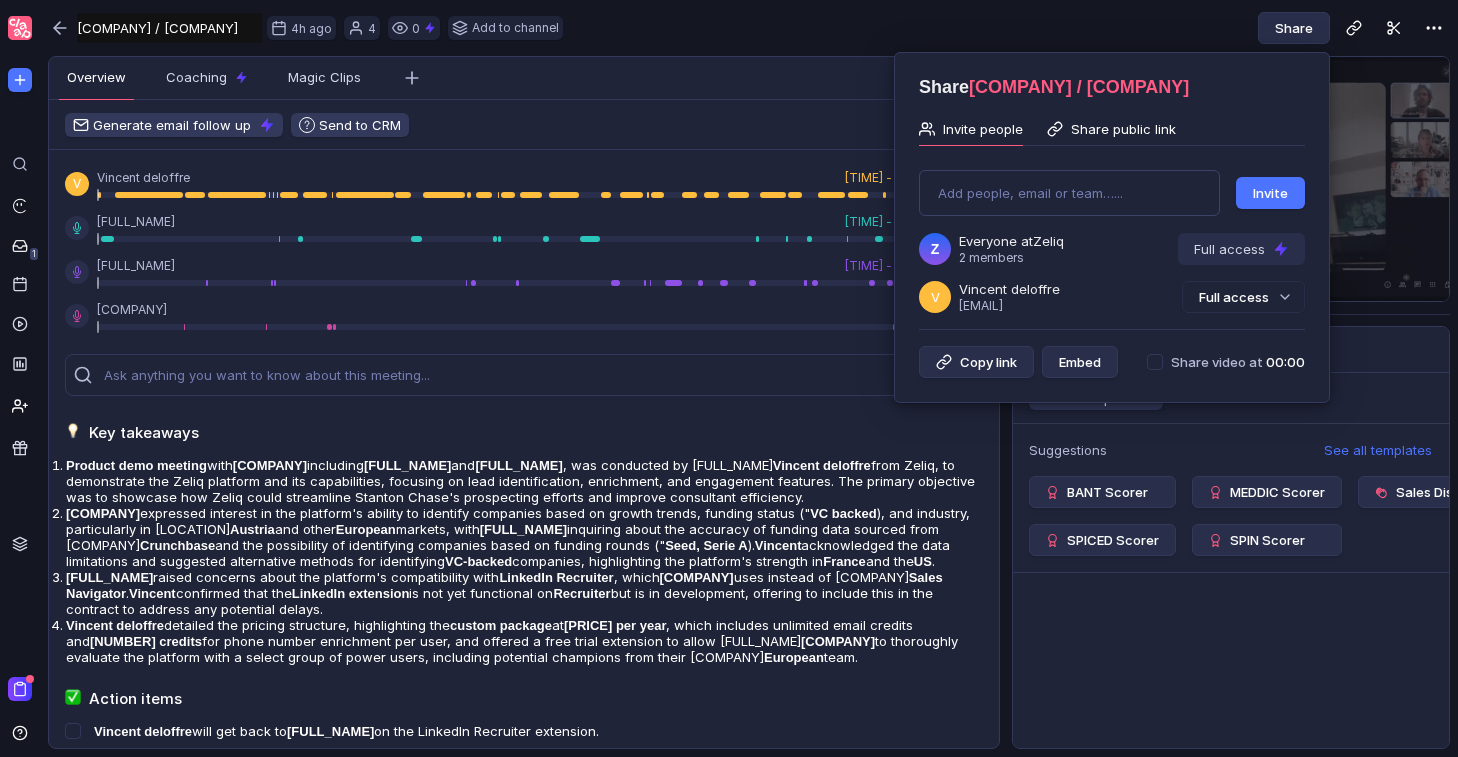 click on "Share public link" at bounding box center [1111, 129] 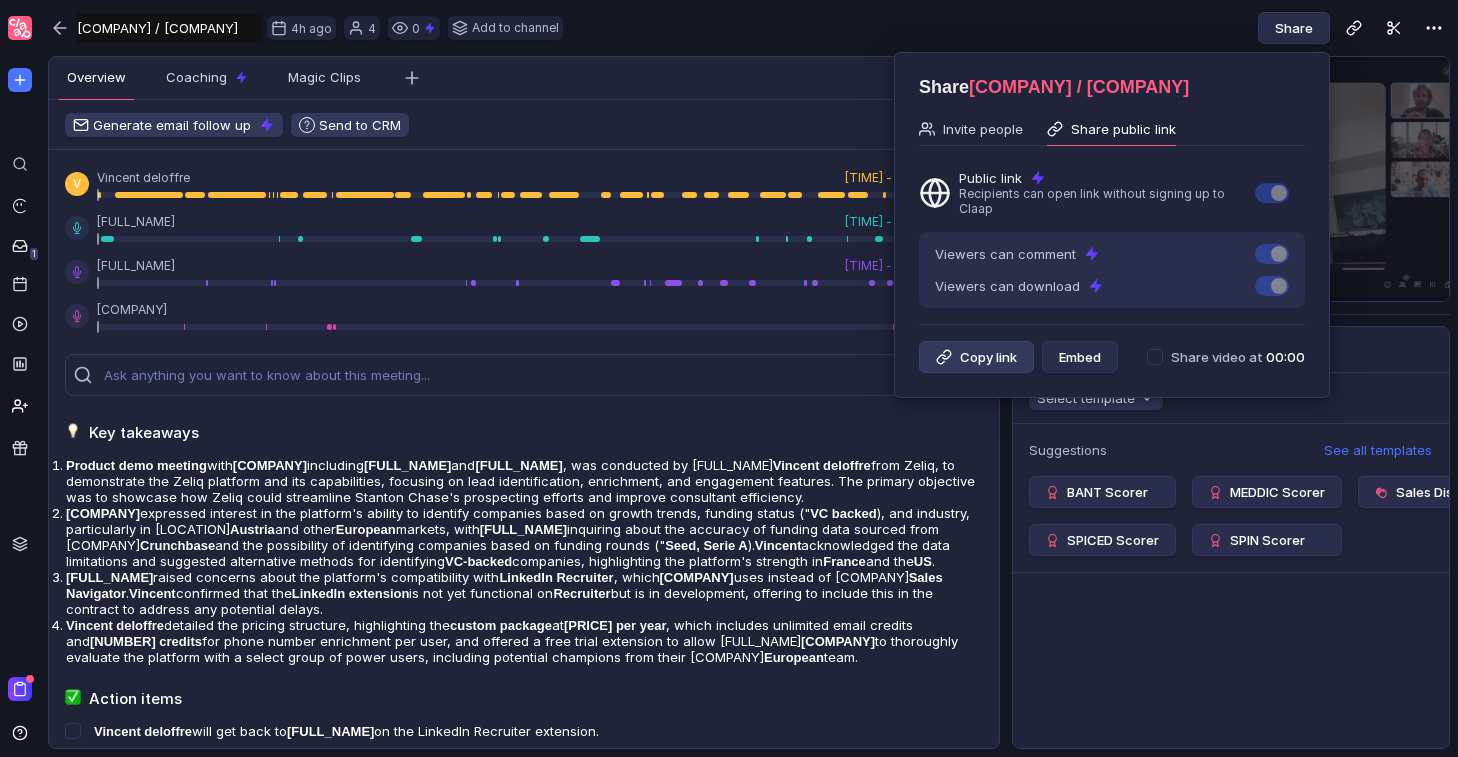 click on "Copy link" at bounding box center (976, 357) 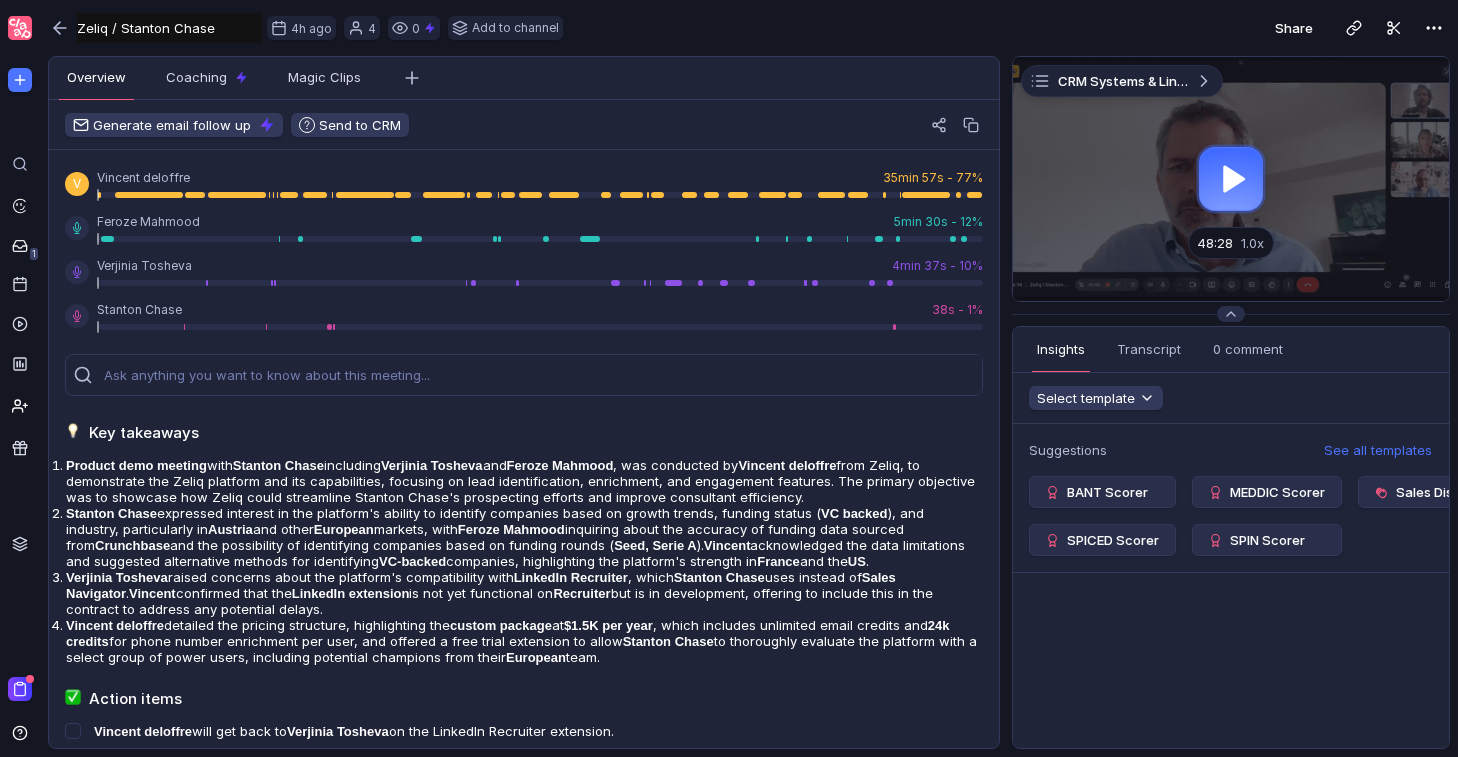 scroll, scrollTop: 0, scrollLeft: 0, axis: both 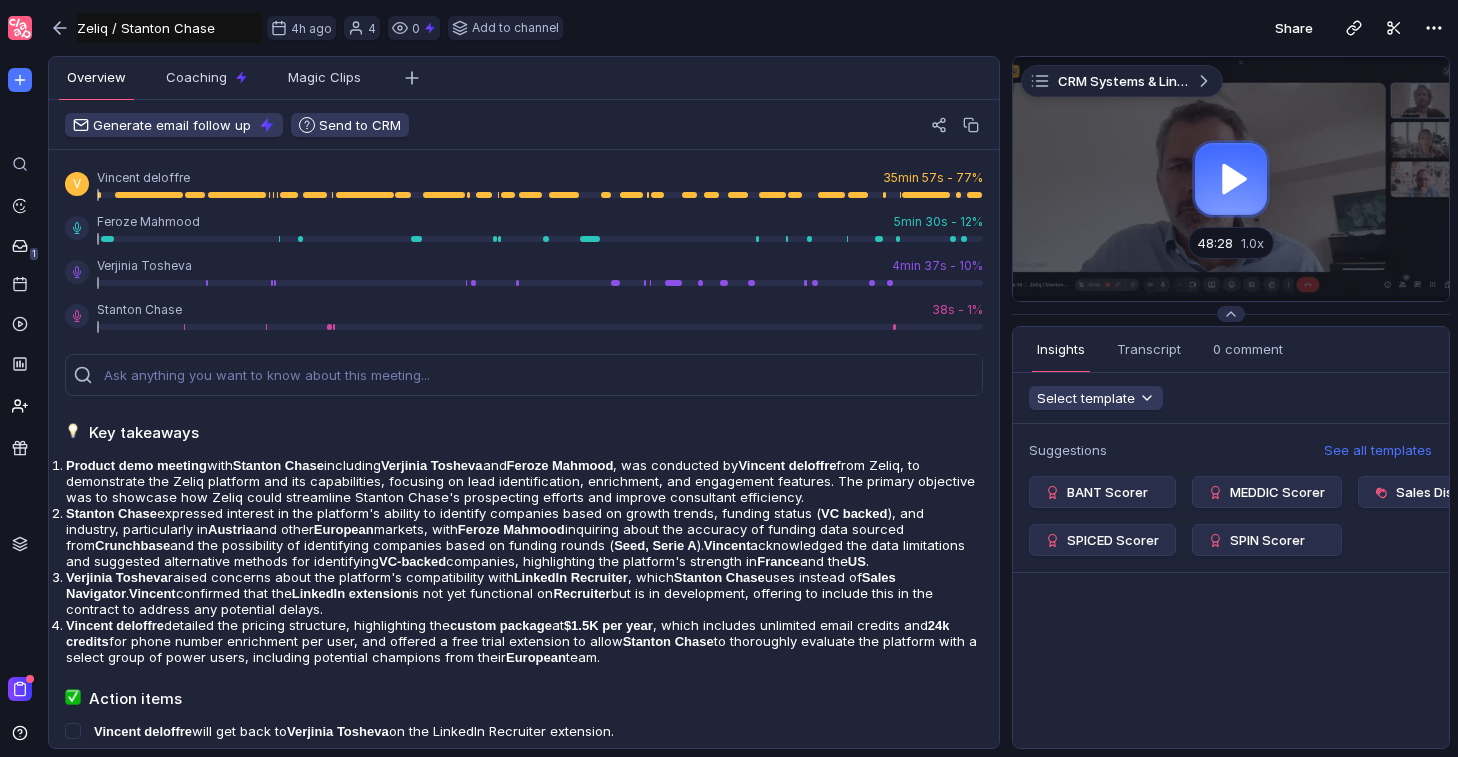click at bounding box center [1231, 179] 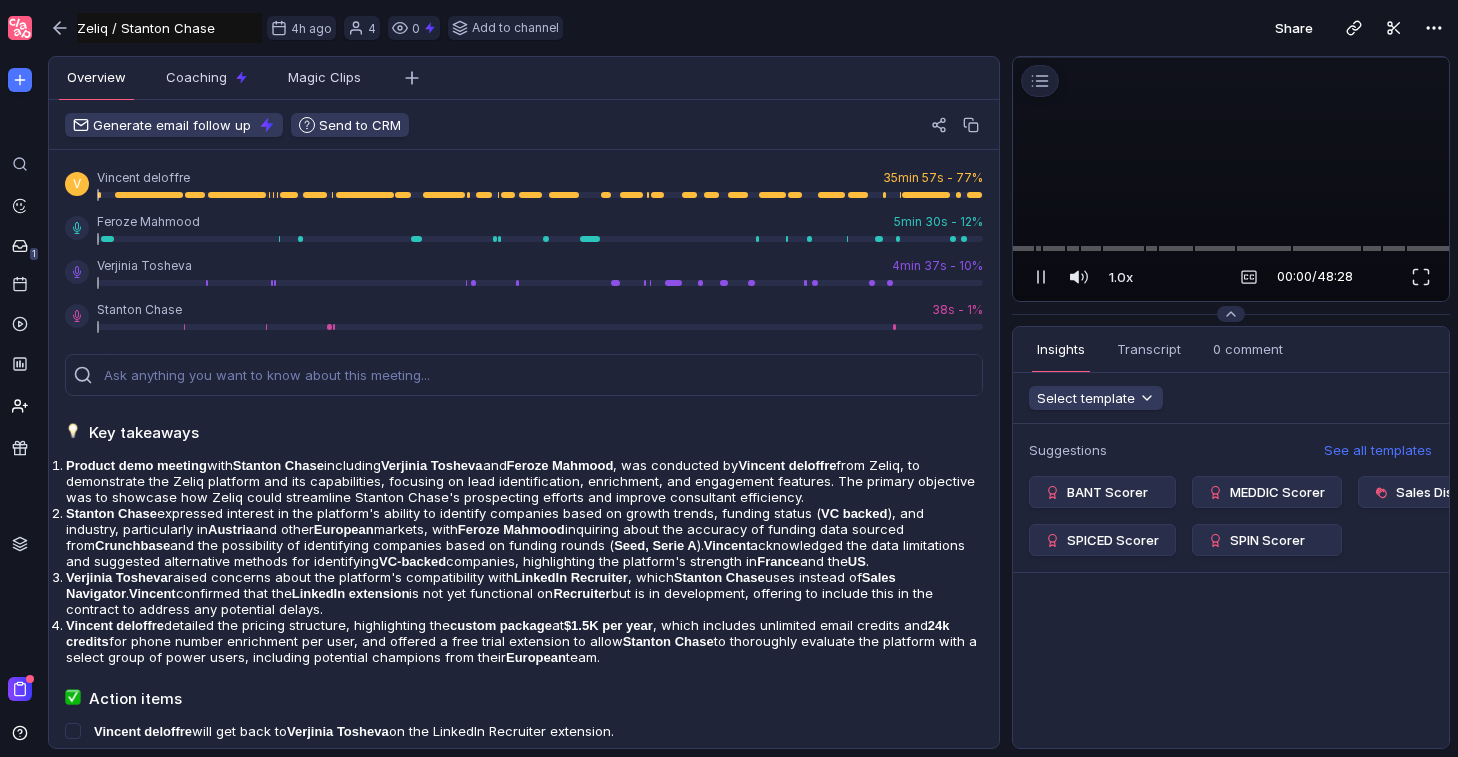 click at bounding box center (1231, 57) 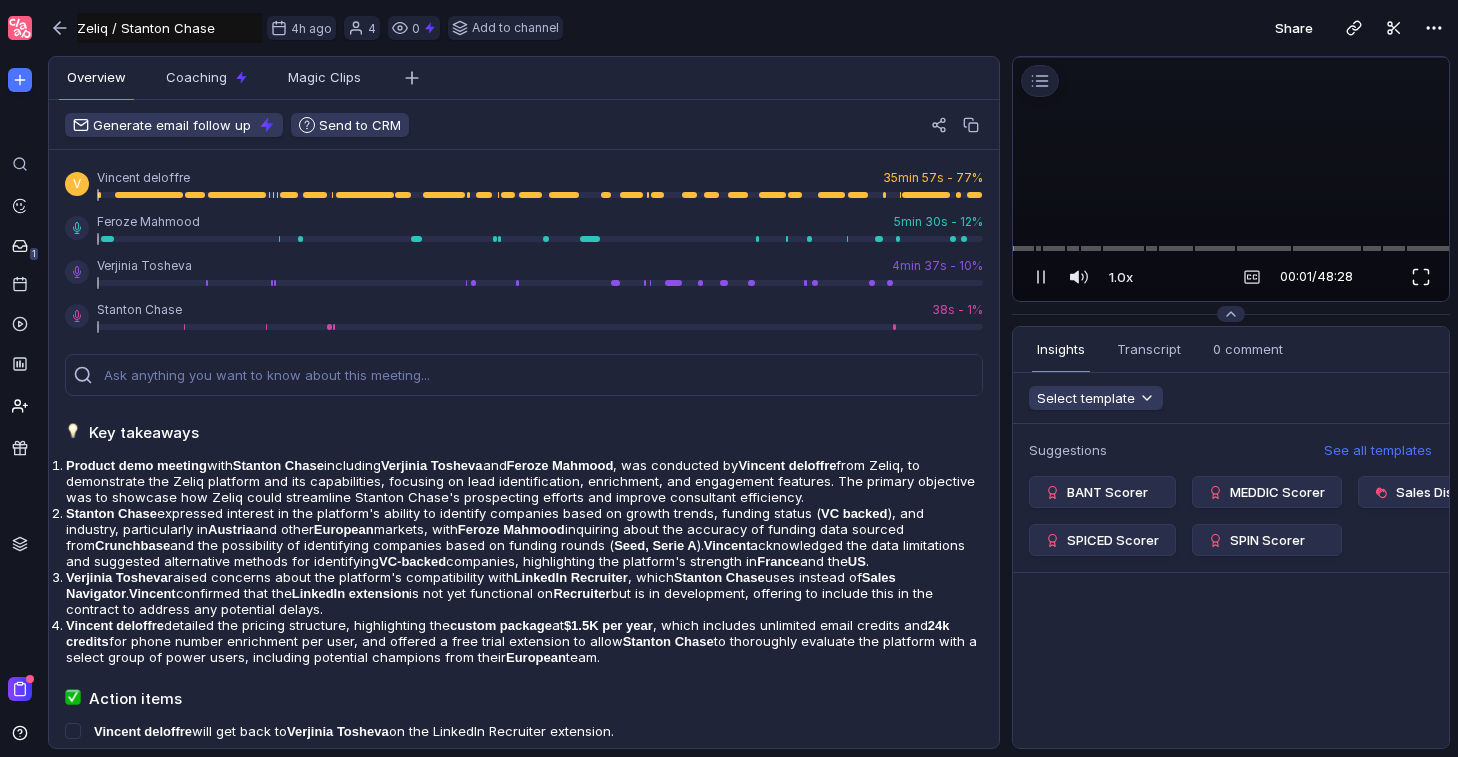 click at bounding box center (1421, 277) 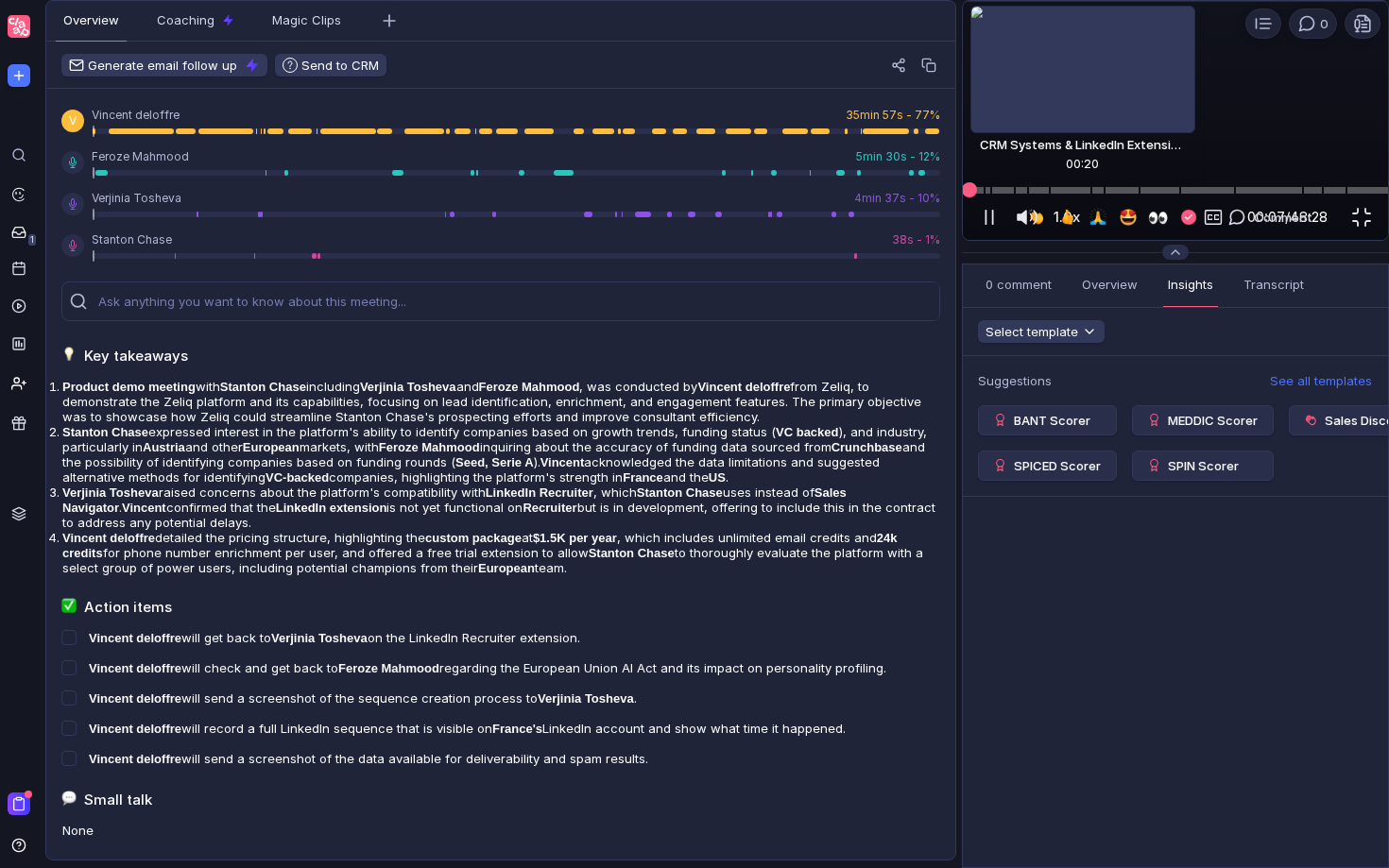 click at bounding box center [969, 190] 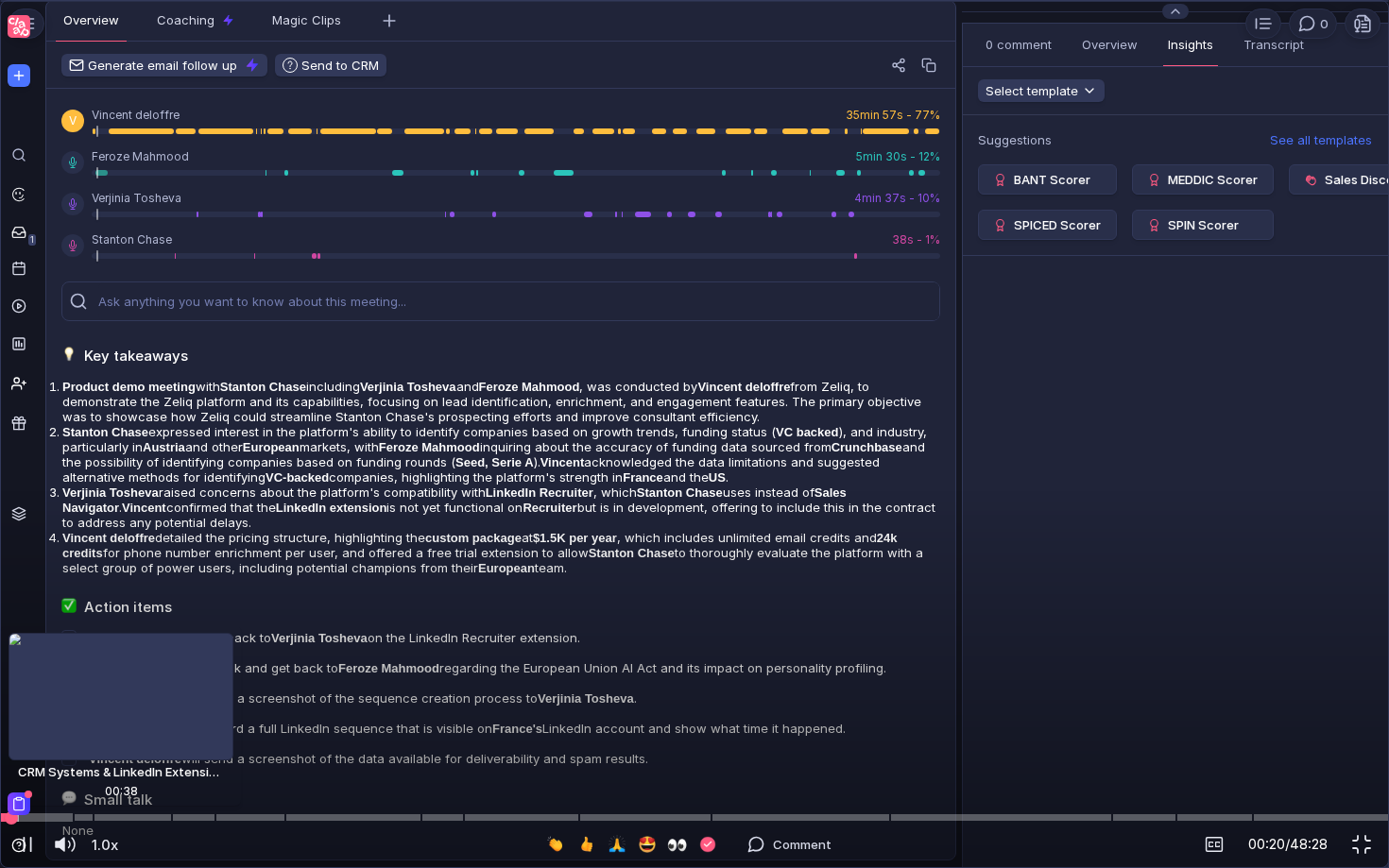 click at bounding box center (694, 817) 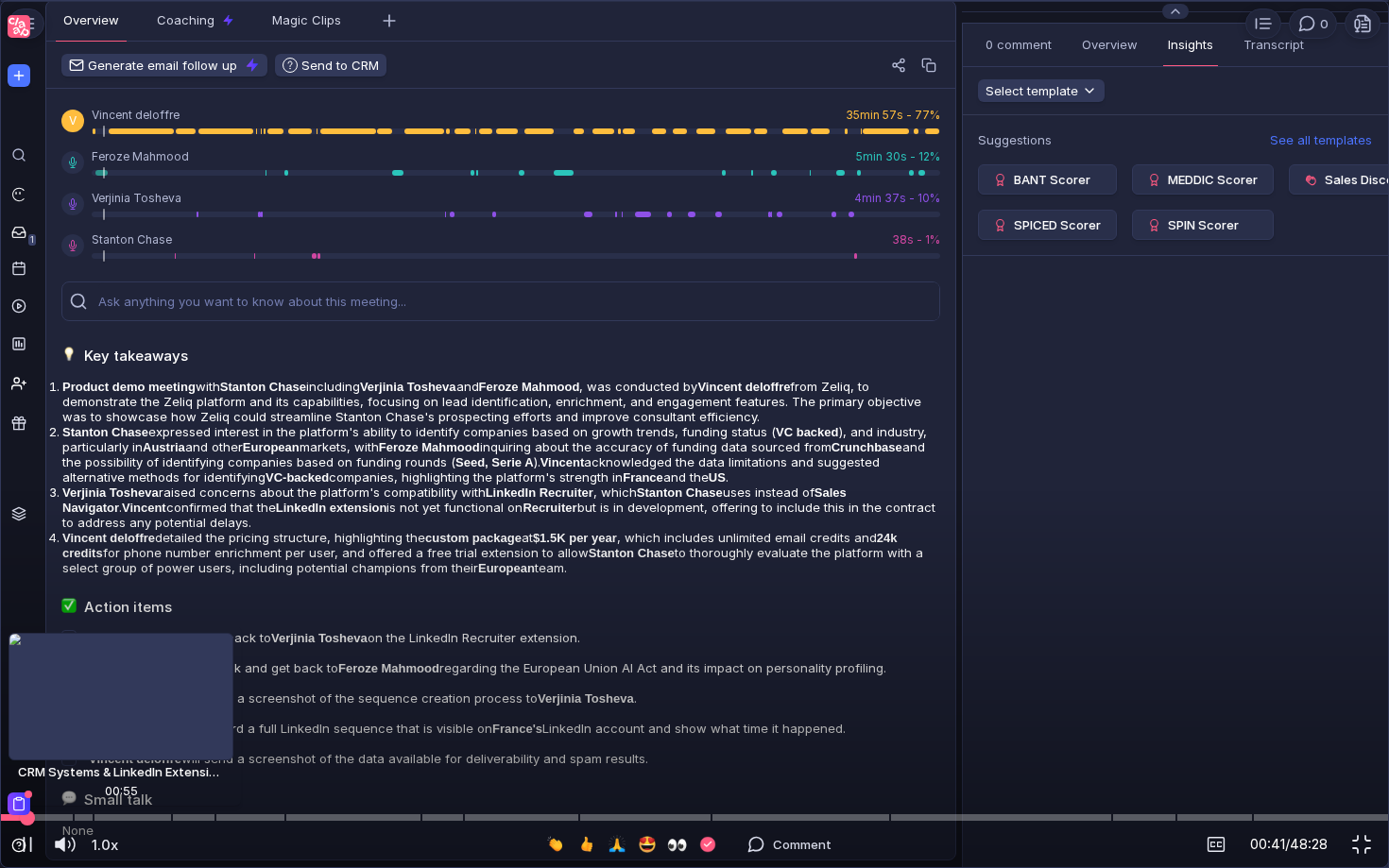 click at bounding box center [694, 817] 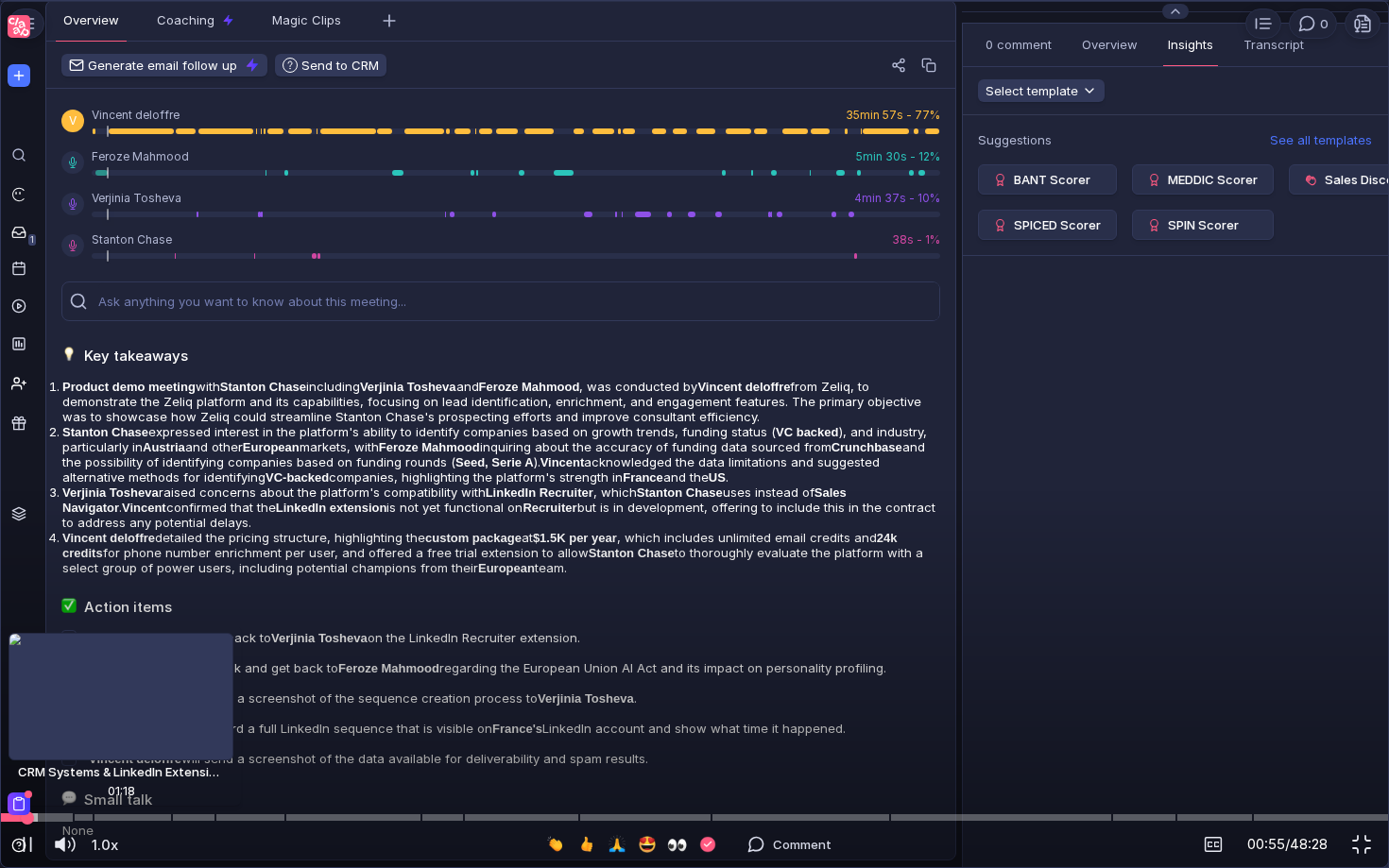 click at bounding box center [694, 817] 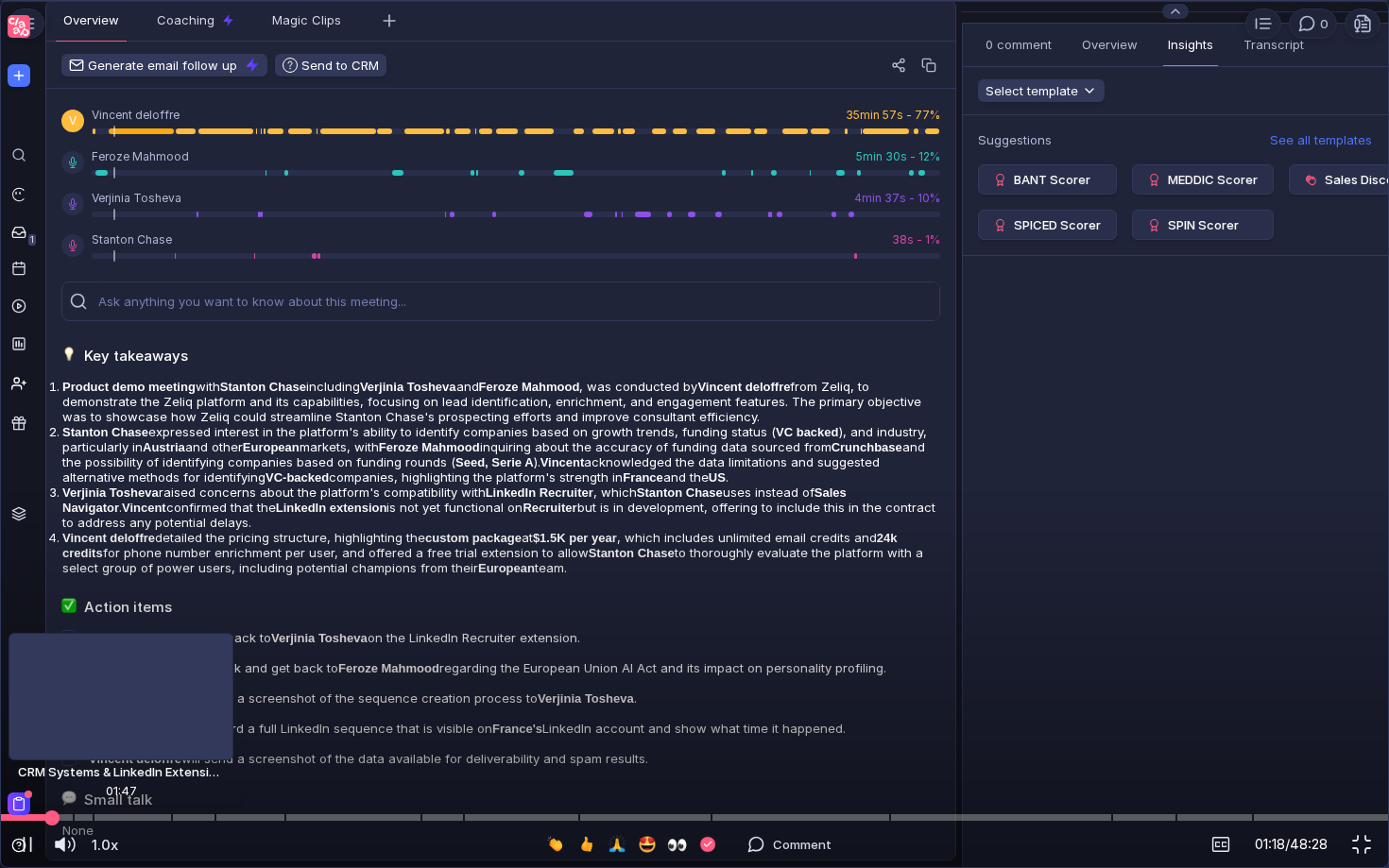 click at bounding box center [694, 817] 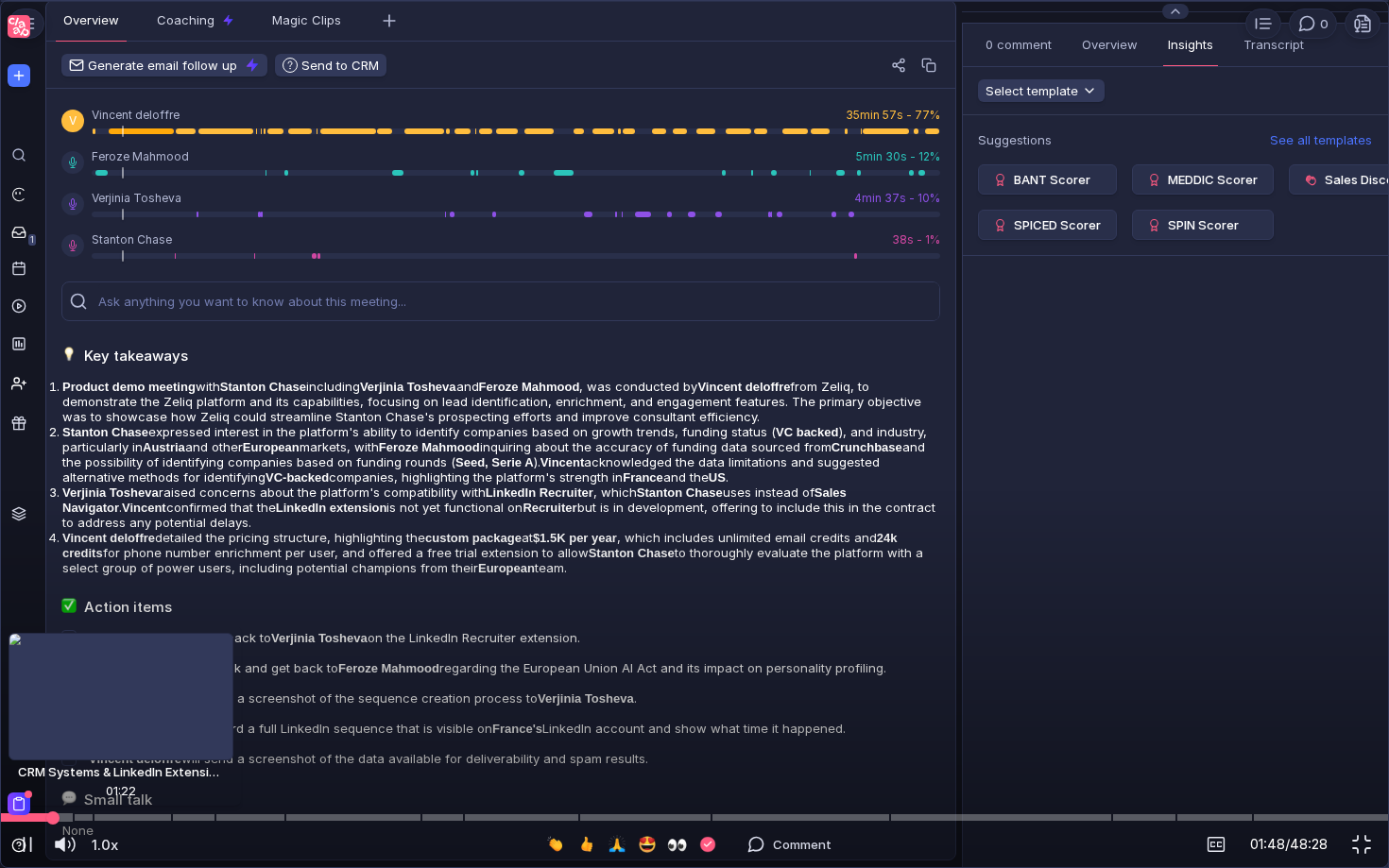 click at bounding box center [694, 817] 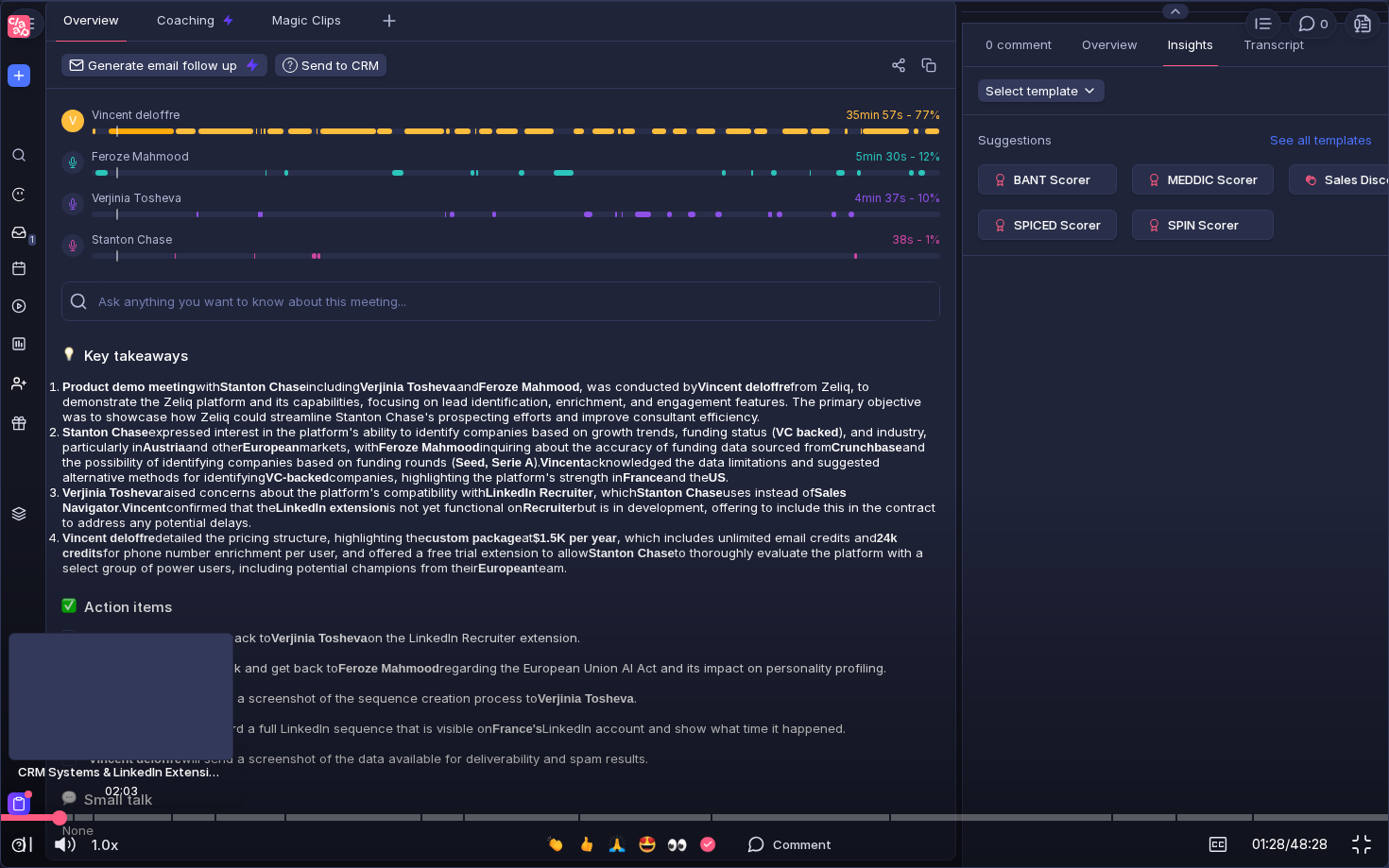 click at bounding box center [694, 817] 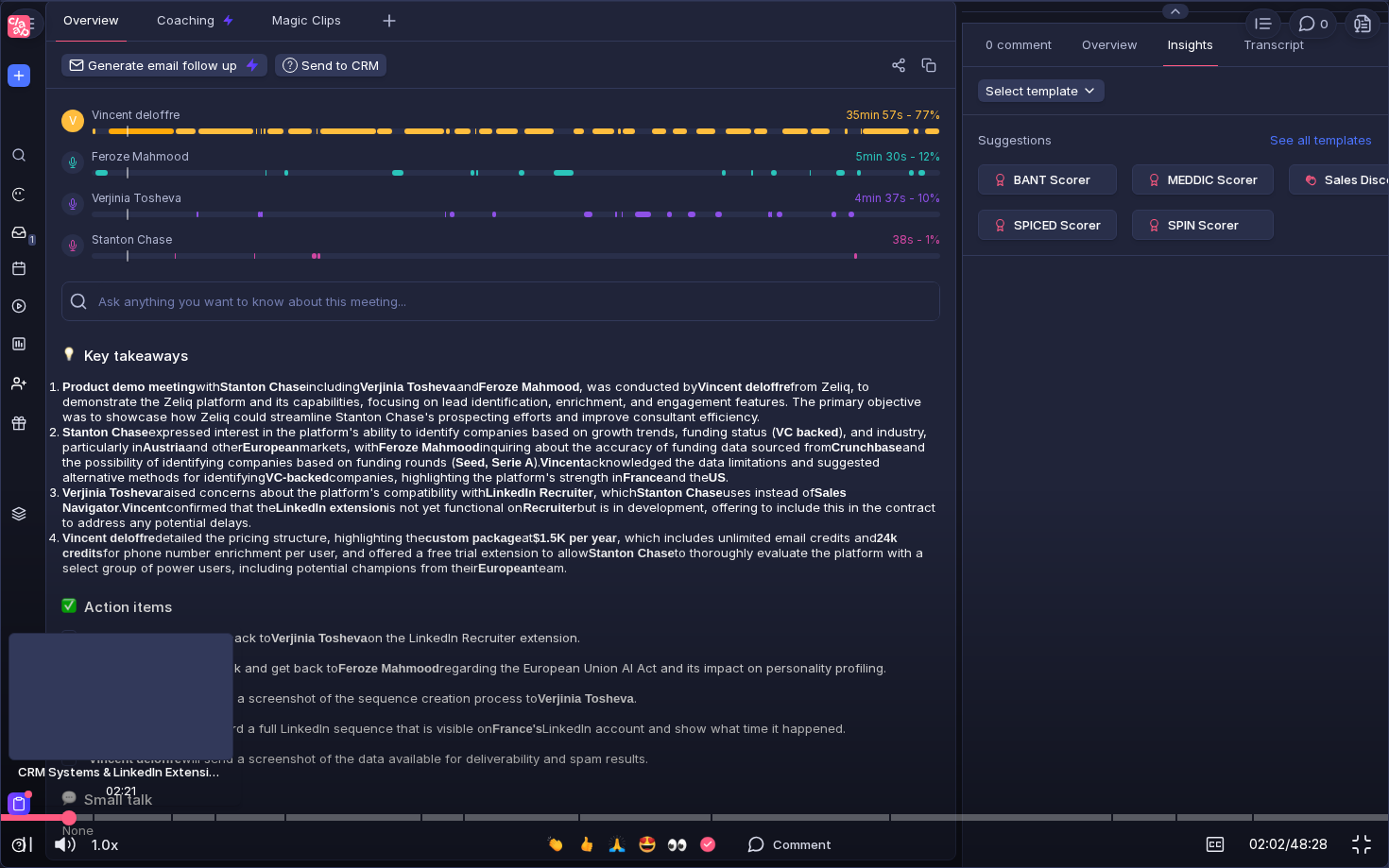click at bounding box center (694, 817) 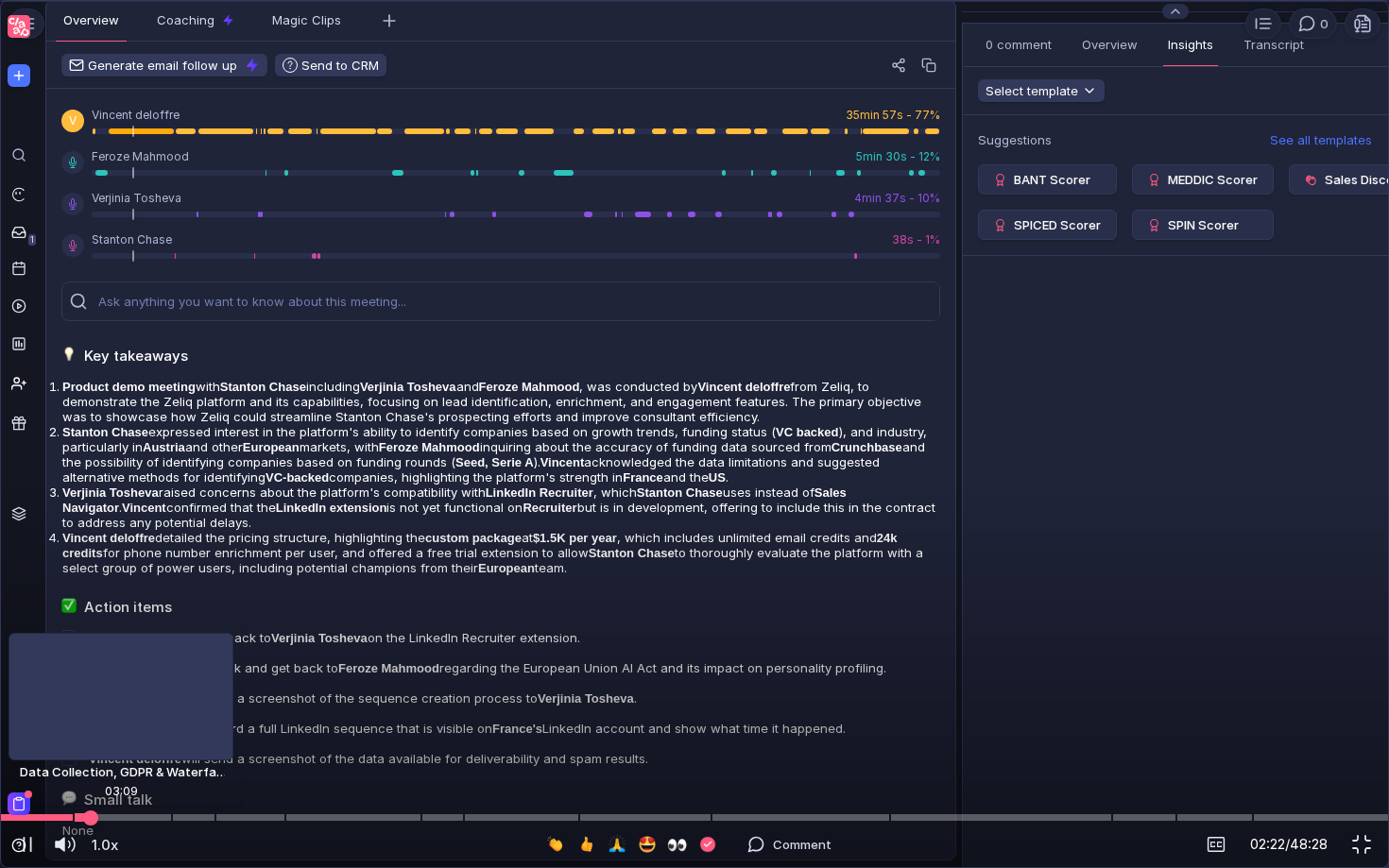 click at bounding box center [694, 817] 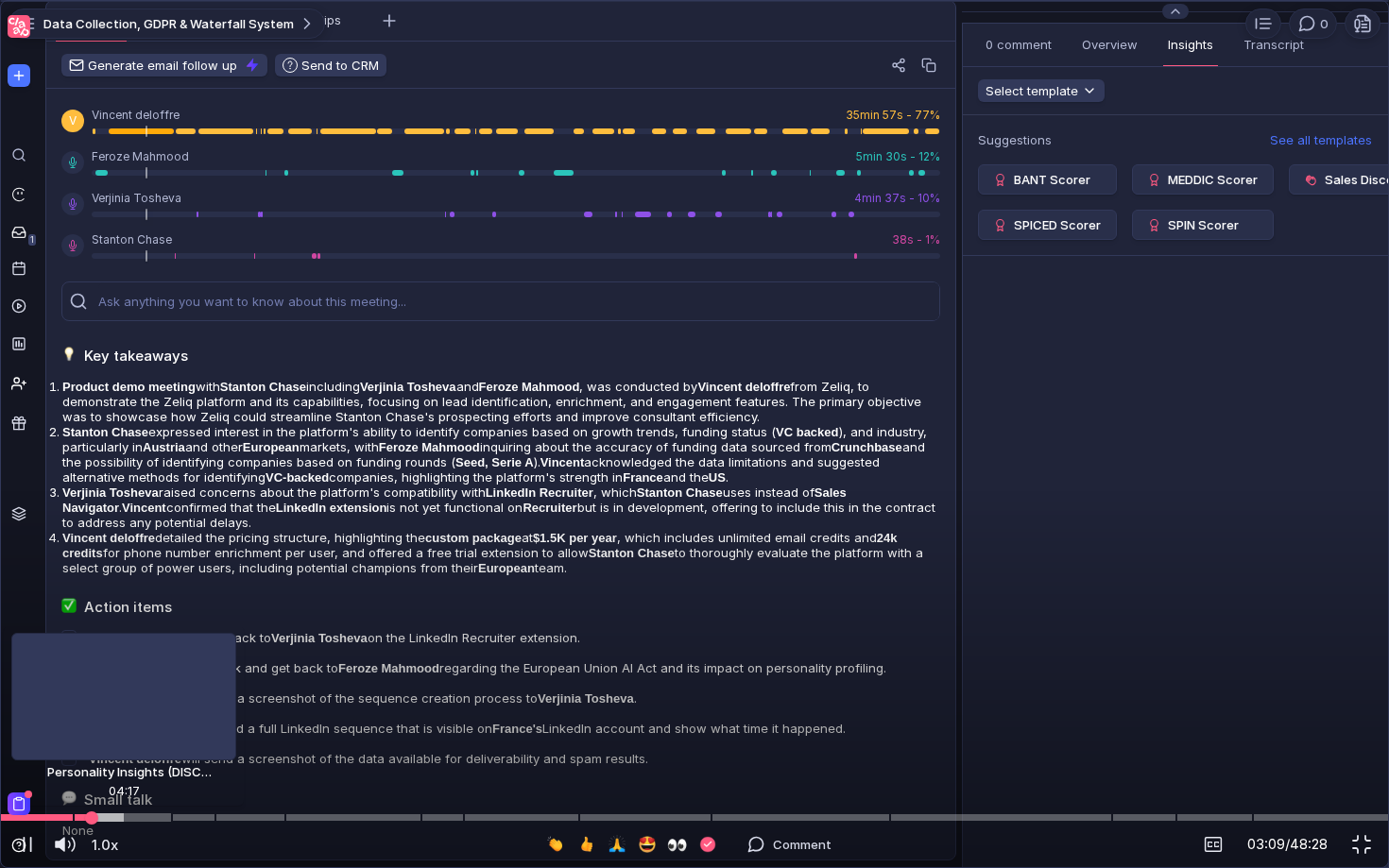 click at bounding box center (694, 817) 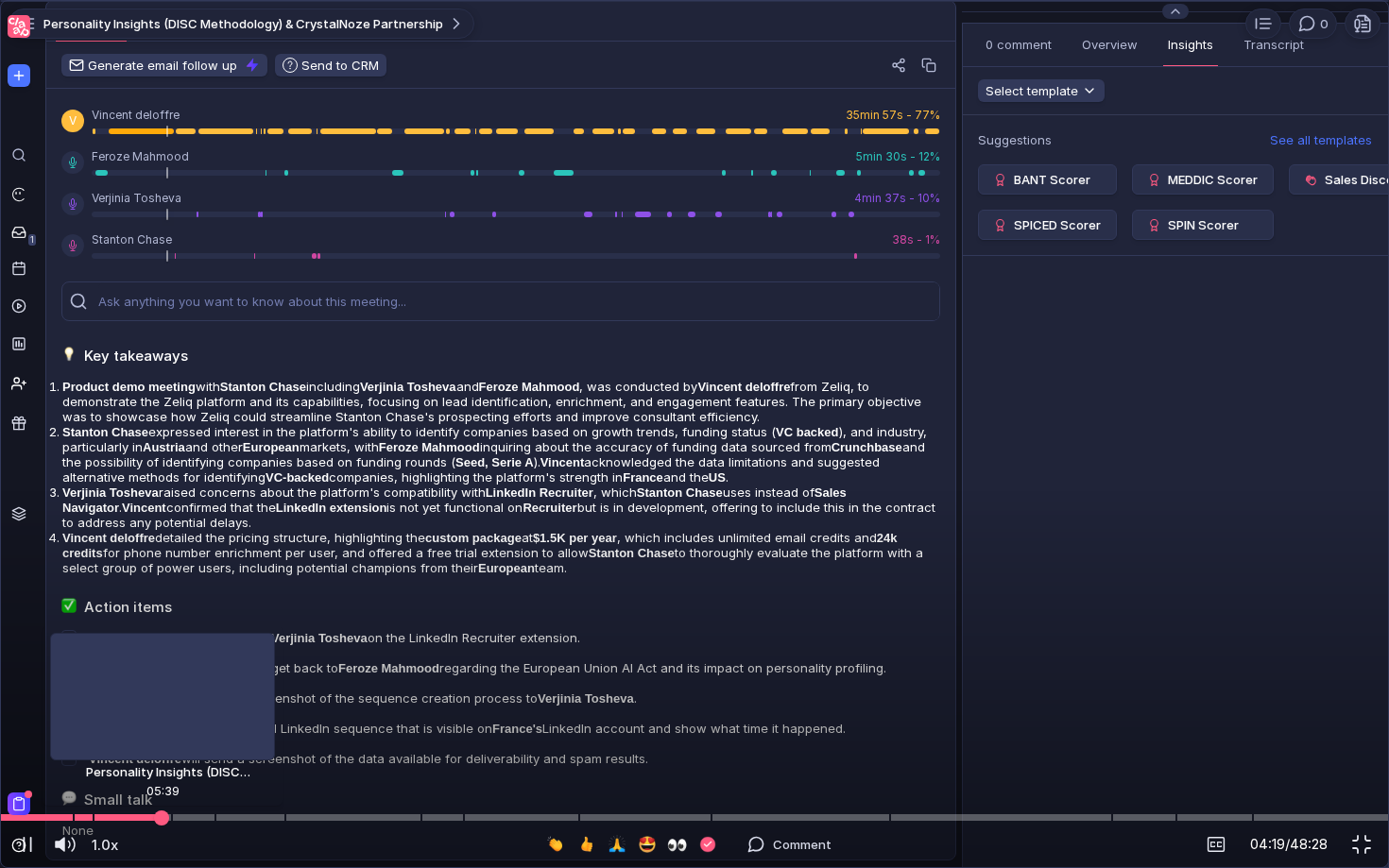 click at bounding box center (694, 817) 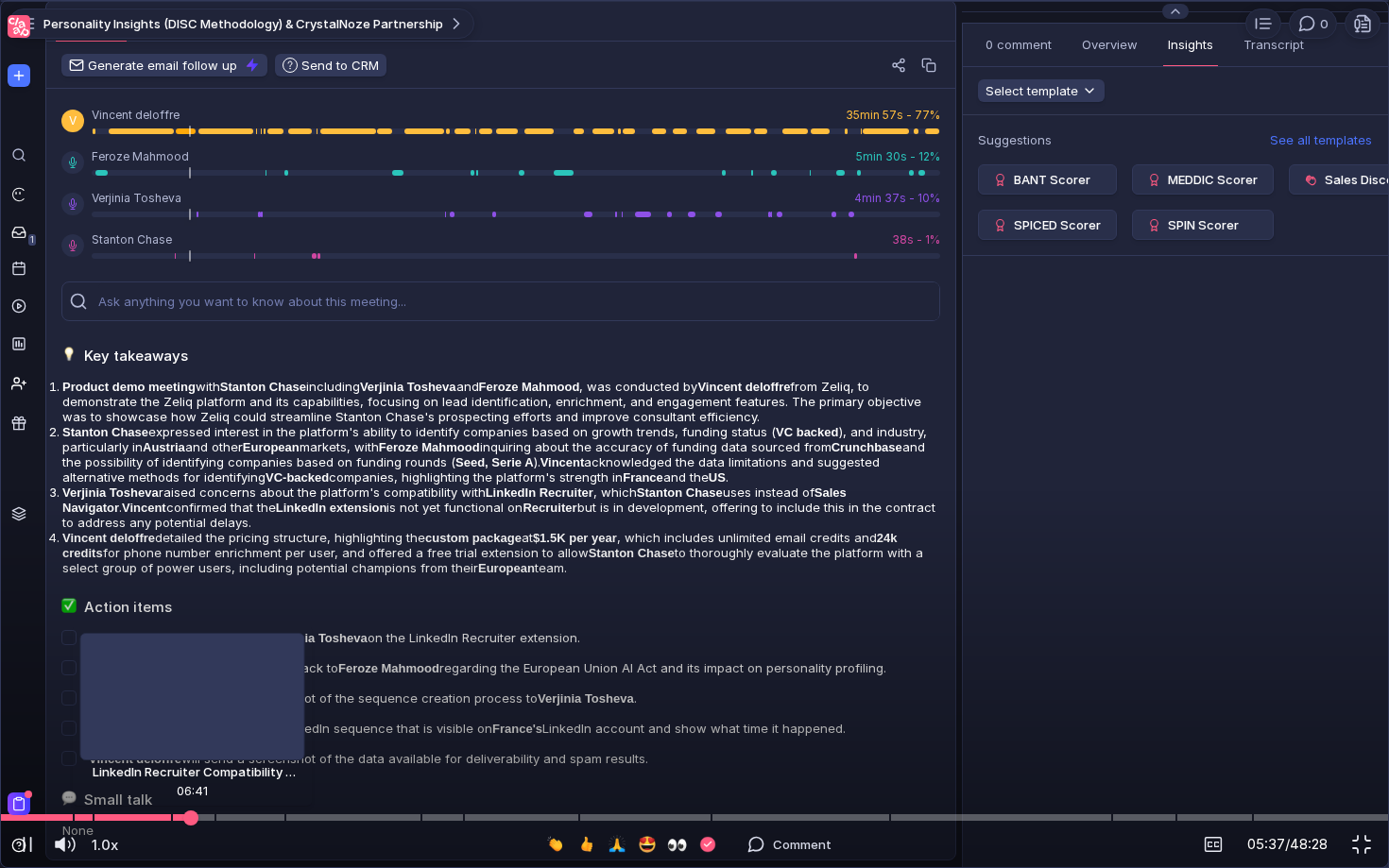 click at bounding box center (694, 817) 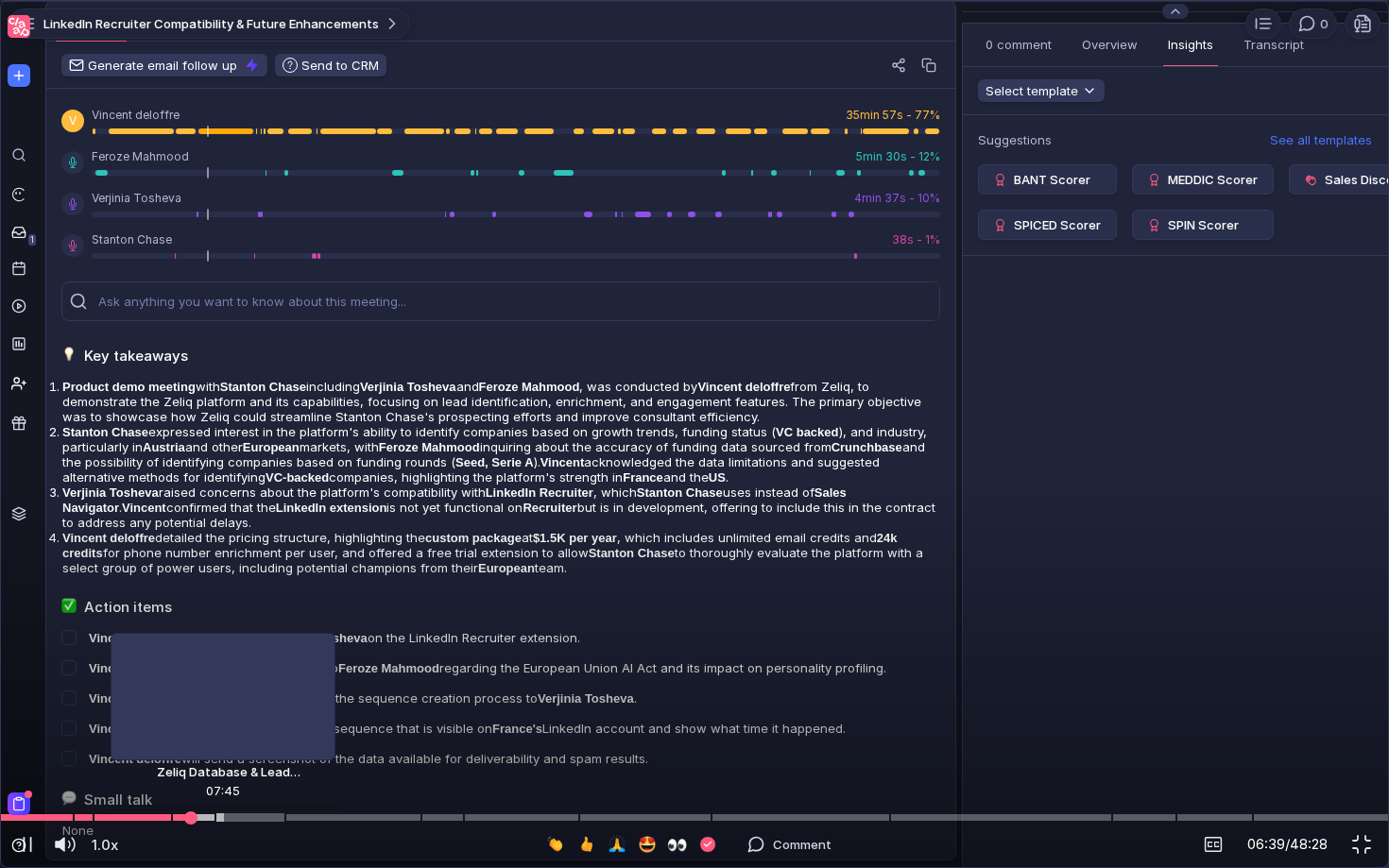 click at bounding box center [694, 817] 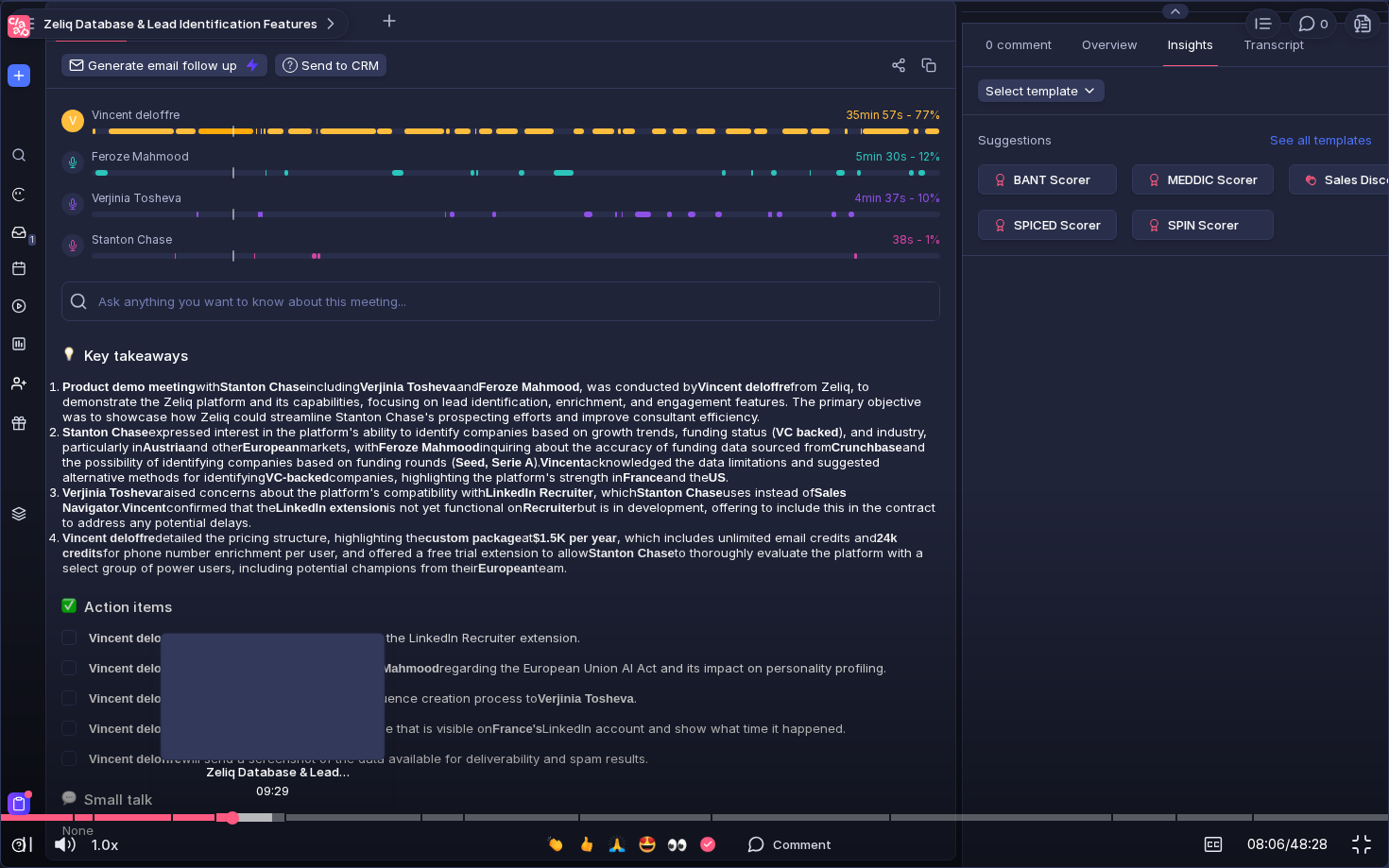 click at bounding box center (694, 817) 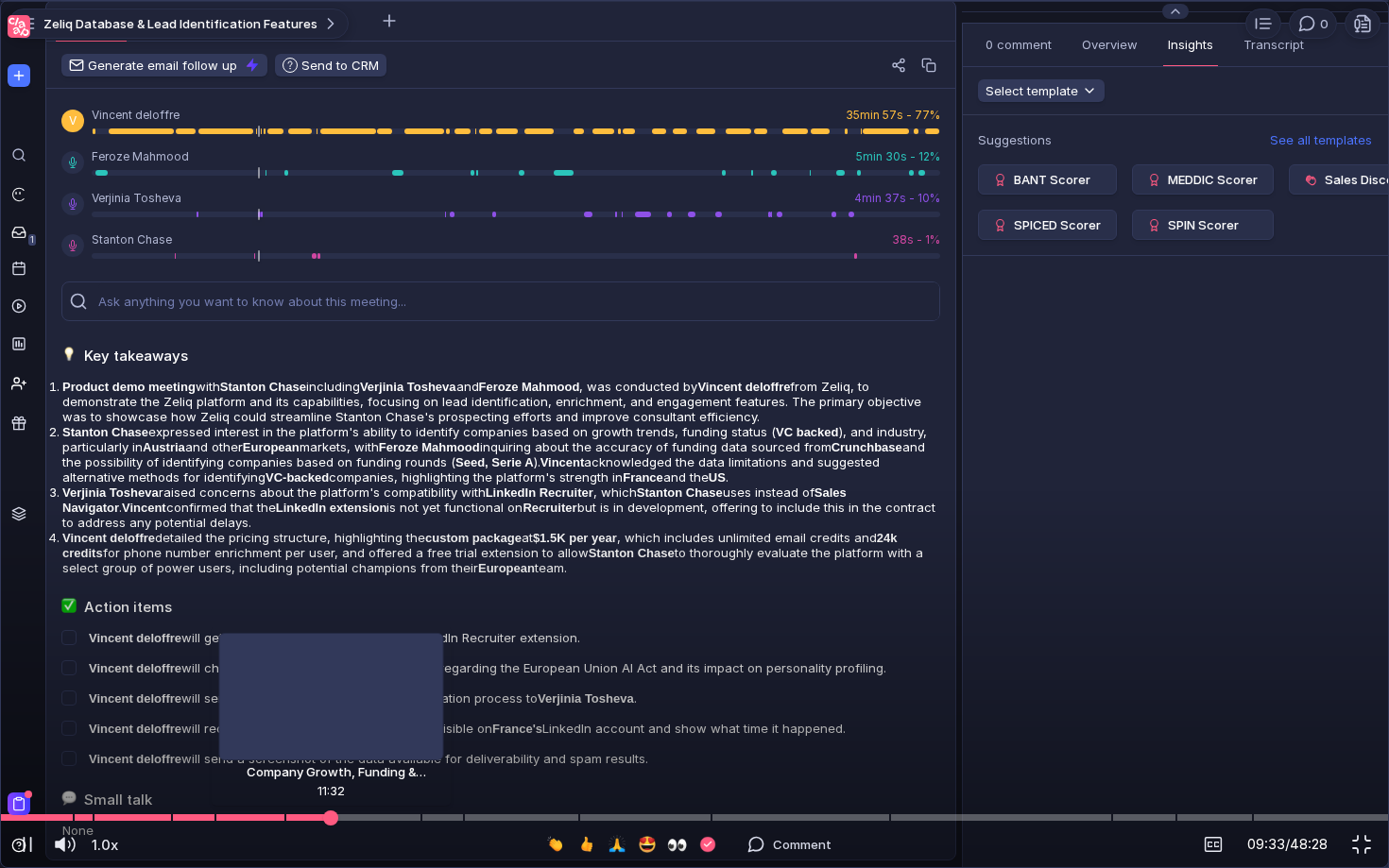 click at bounding box center (694, 817) 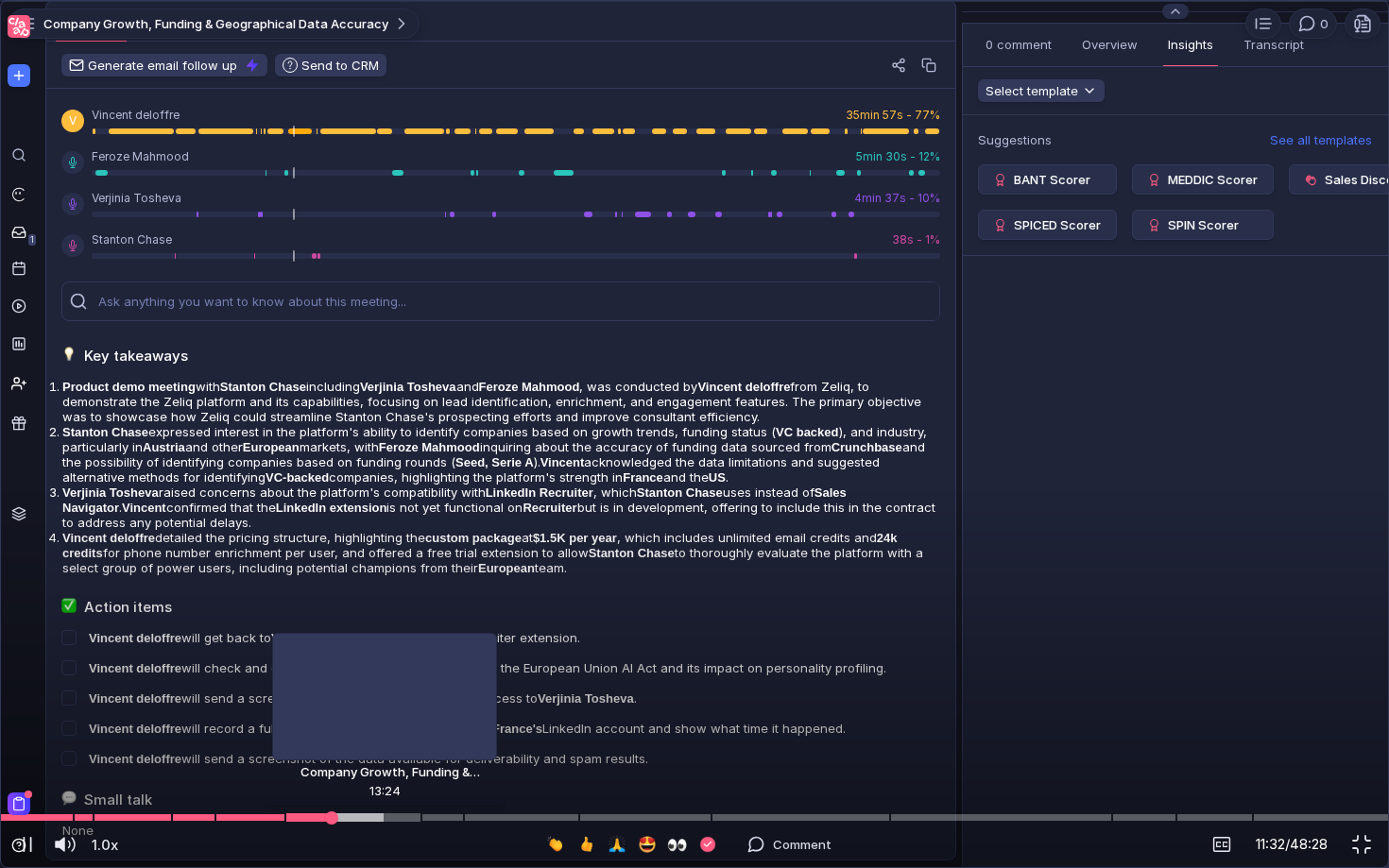 click at bounding box center [694, 817] 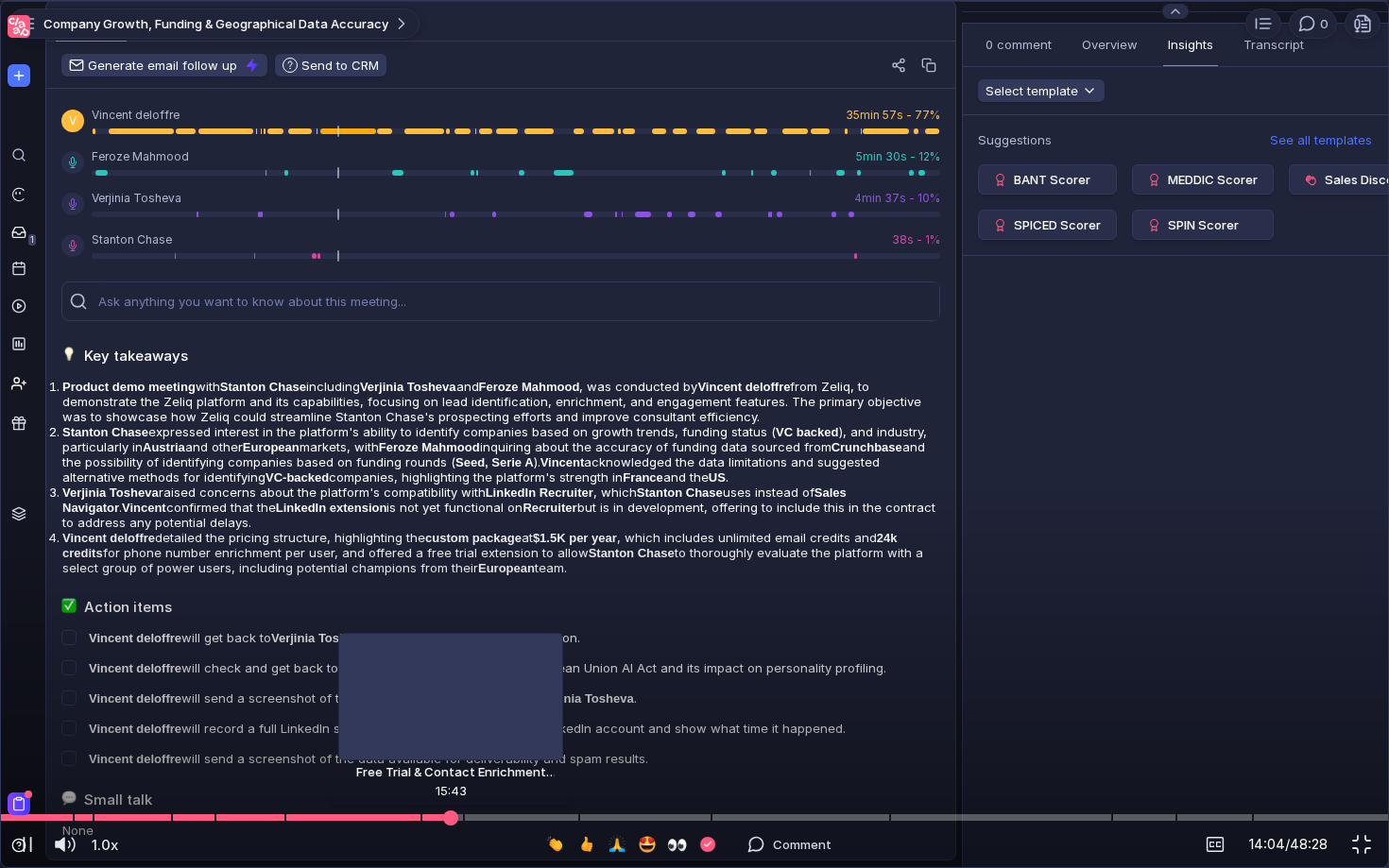 click at bounding box center [694, 817] 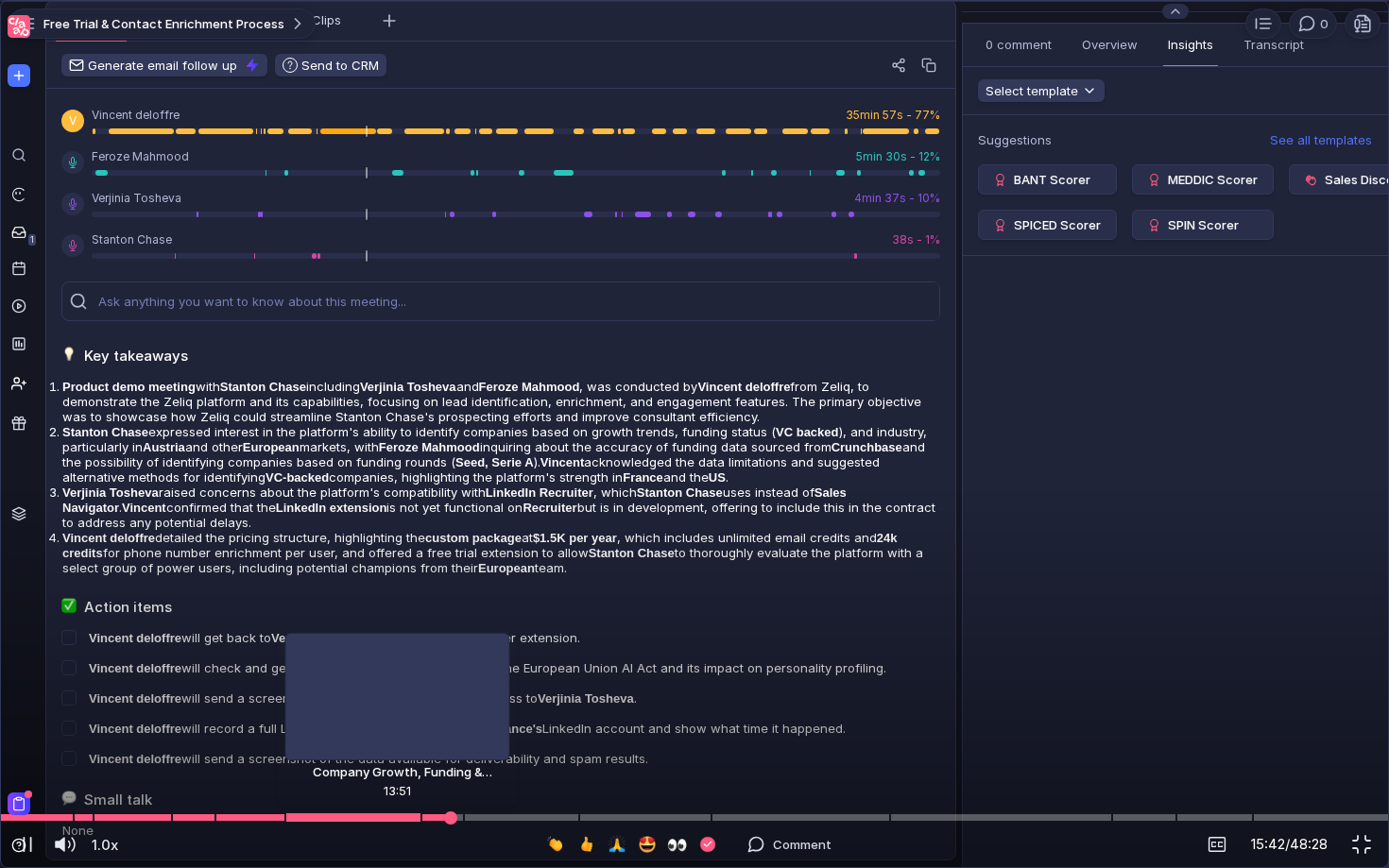 click at bounding box center (694, 817) 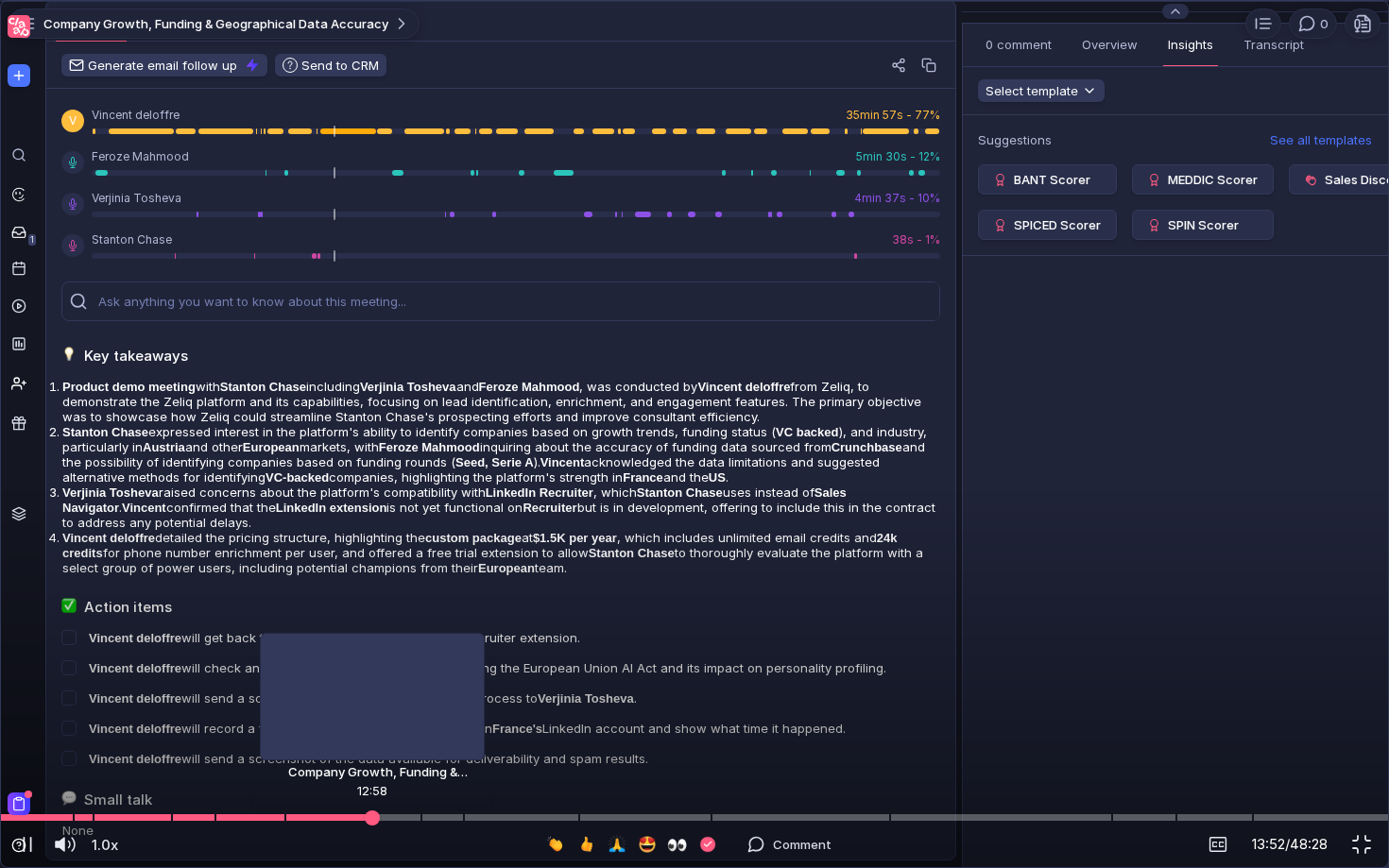 click at bounding box center [694, 817] 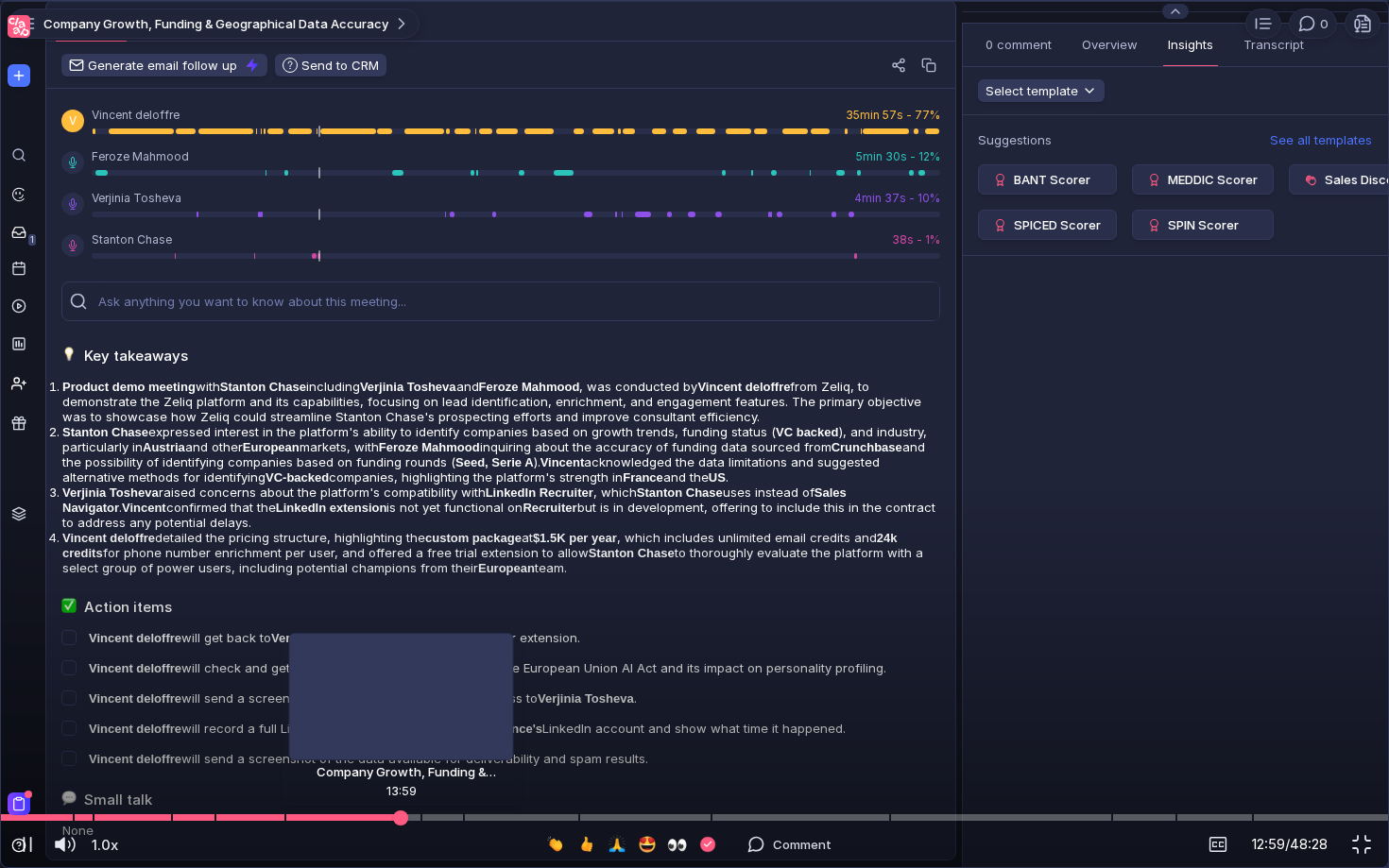 click at bounding box center (694, 817) 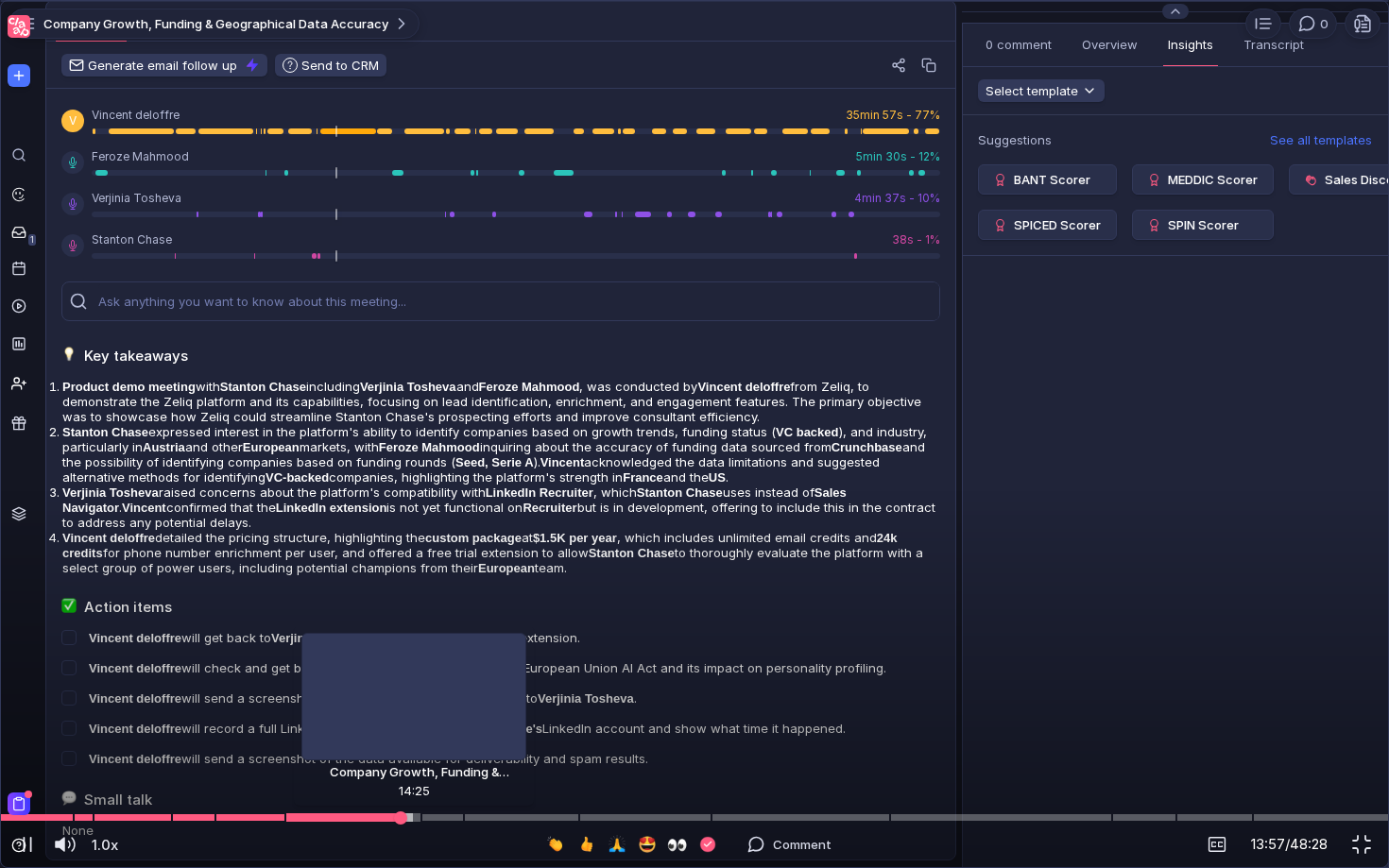 click at bounding box center [694, 817] 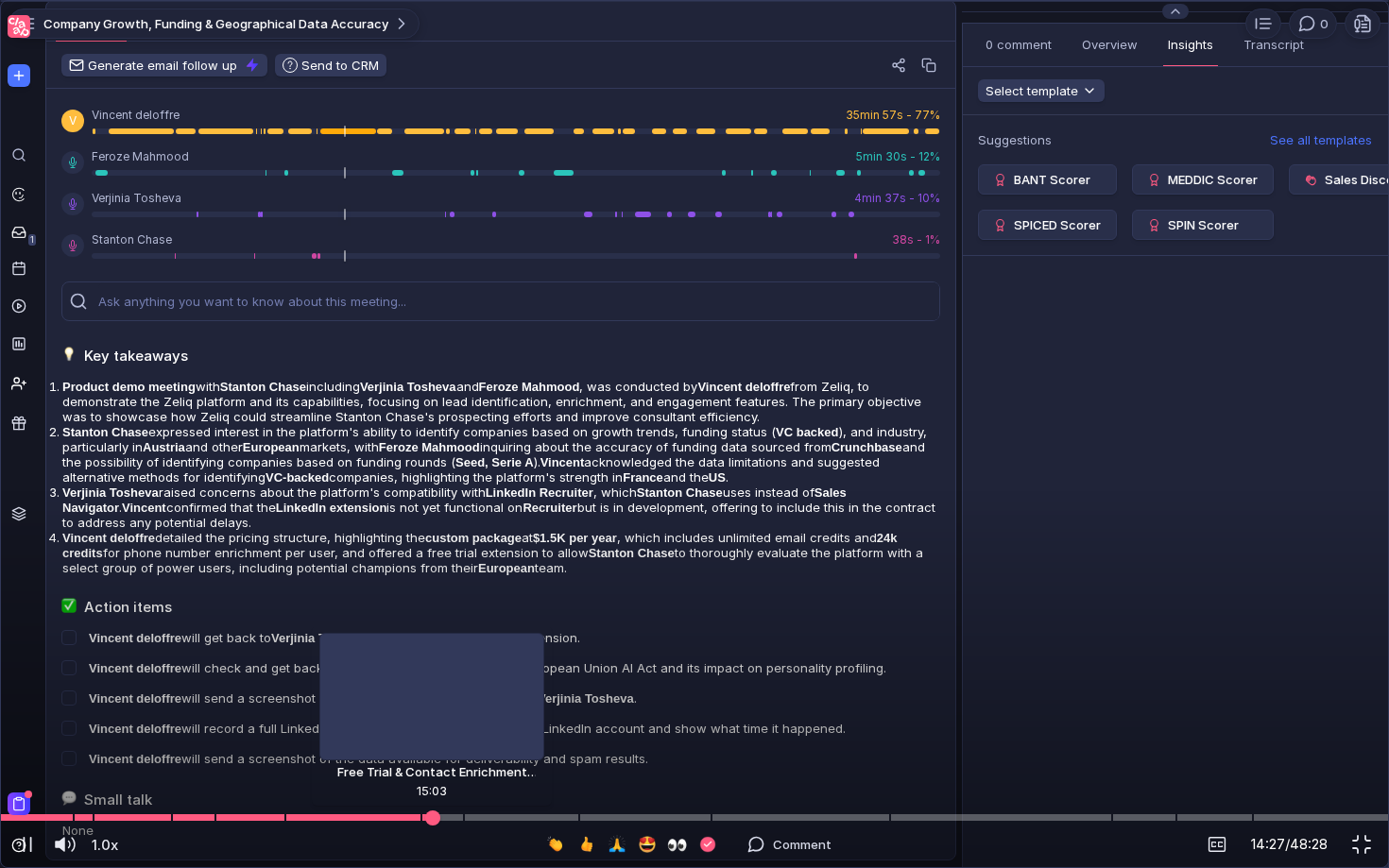 click at bounding box center [694, 817] 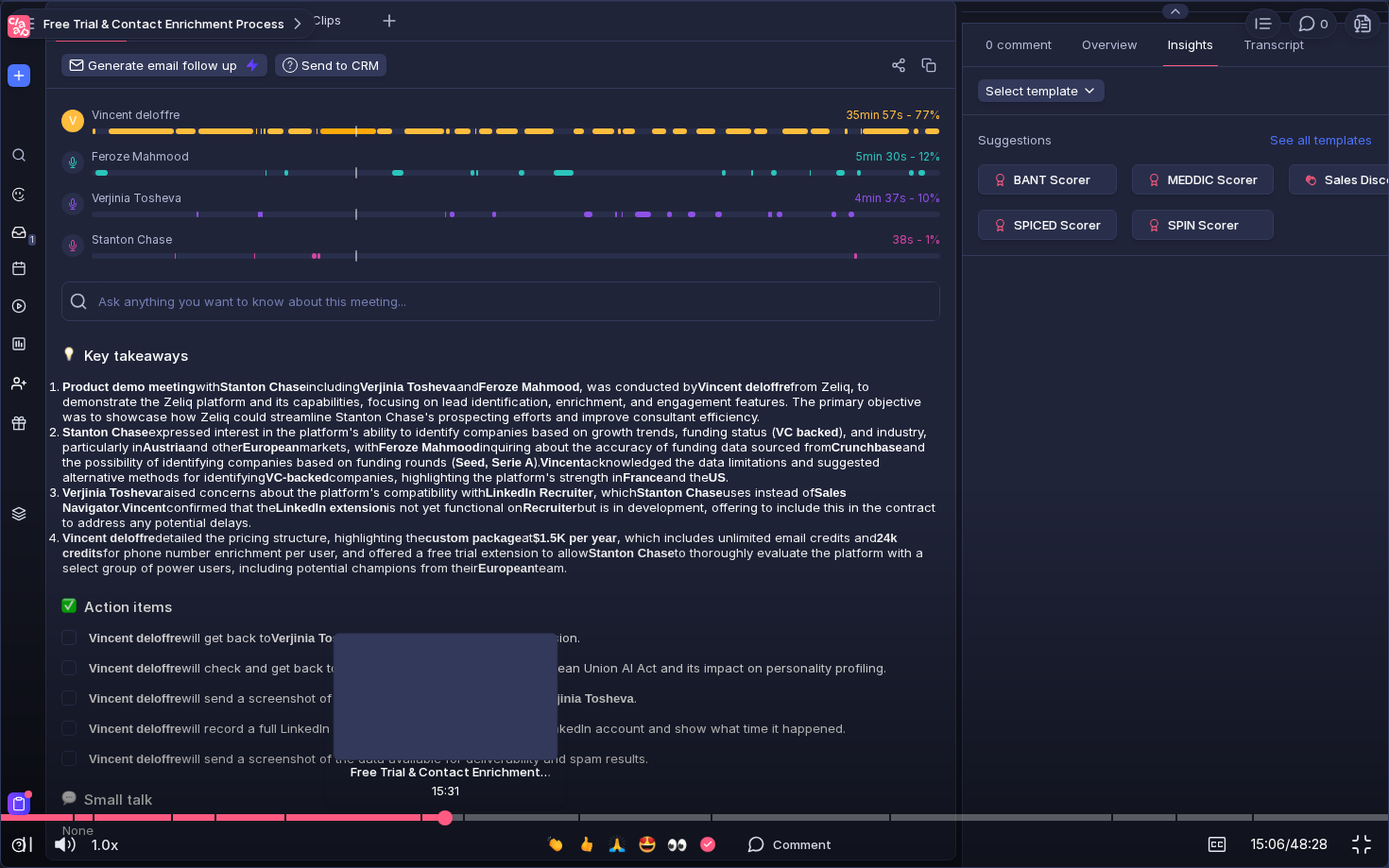 click at bounding box center [694, 817] 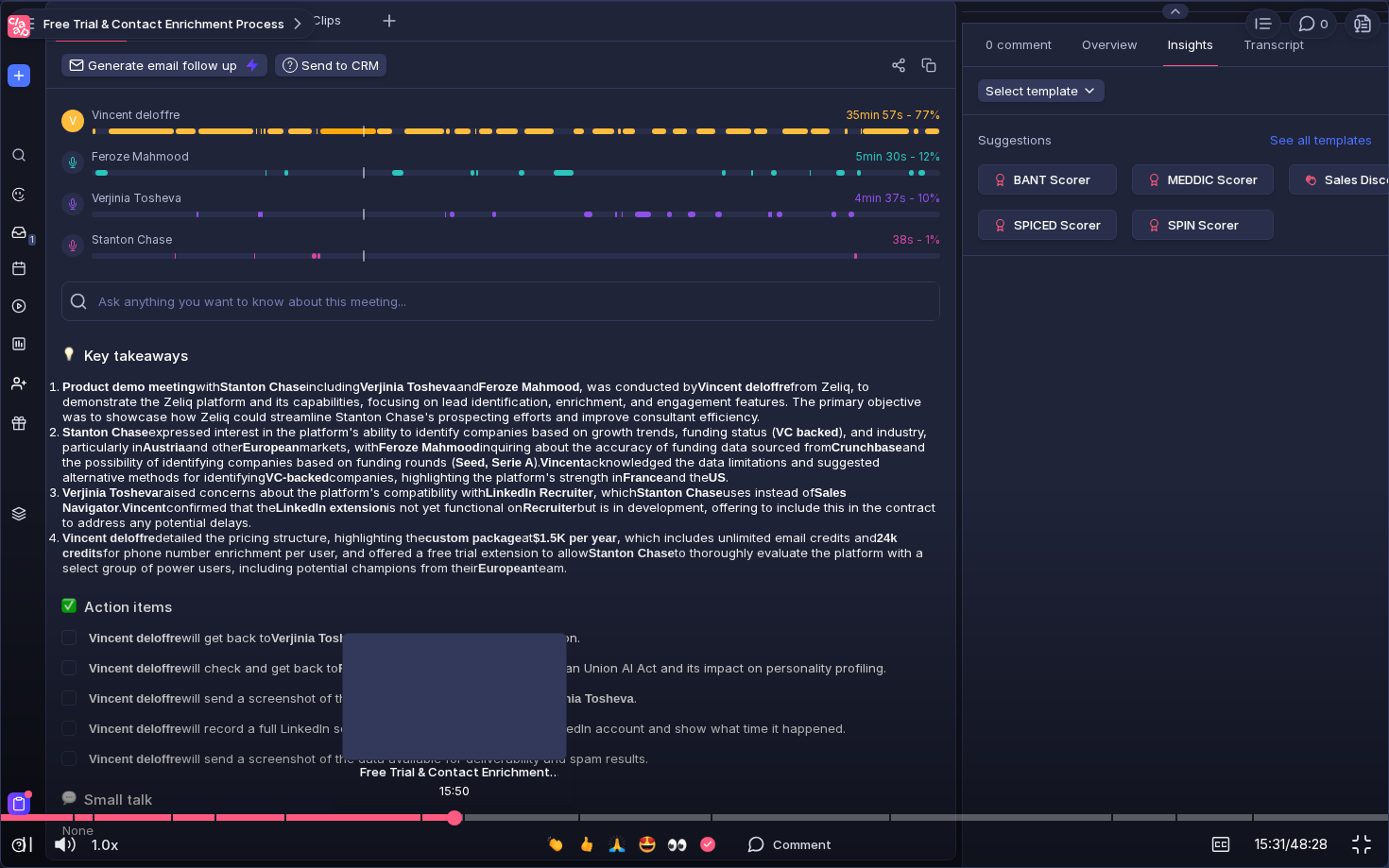 click at bounding box center [694, 817] 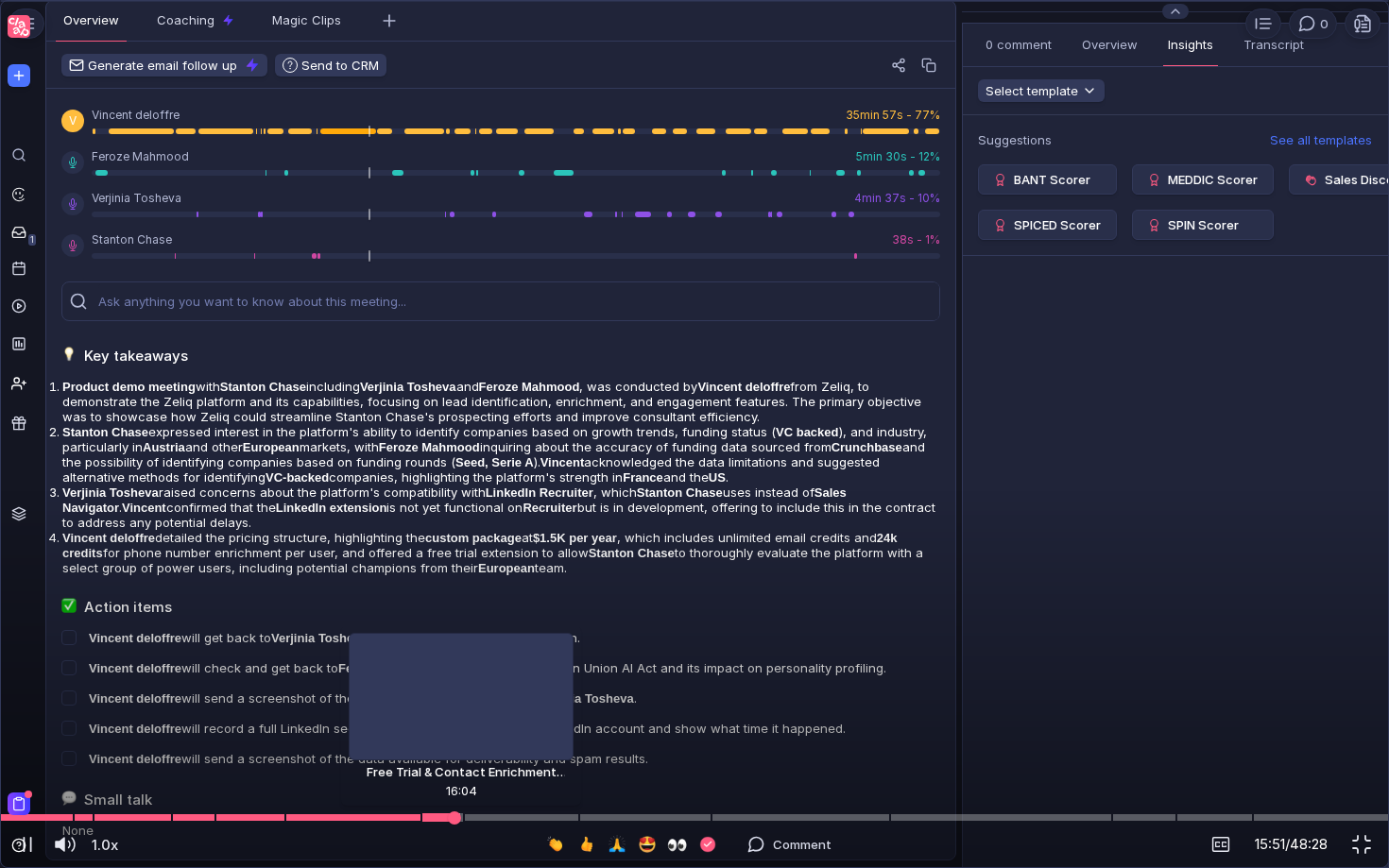 click at bounding box center [694, 817] 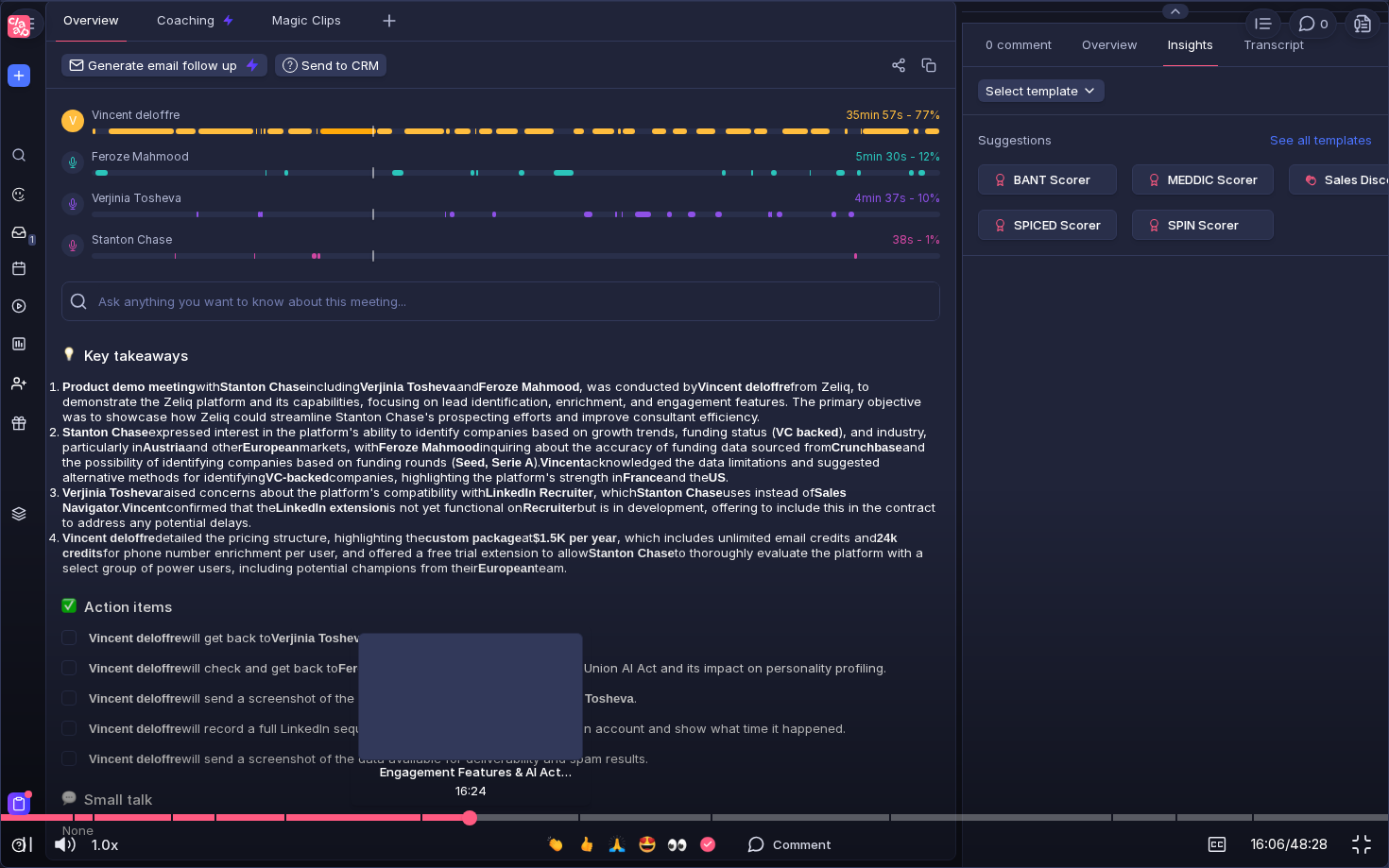 click at bounding box center [694, 817] 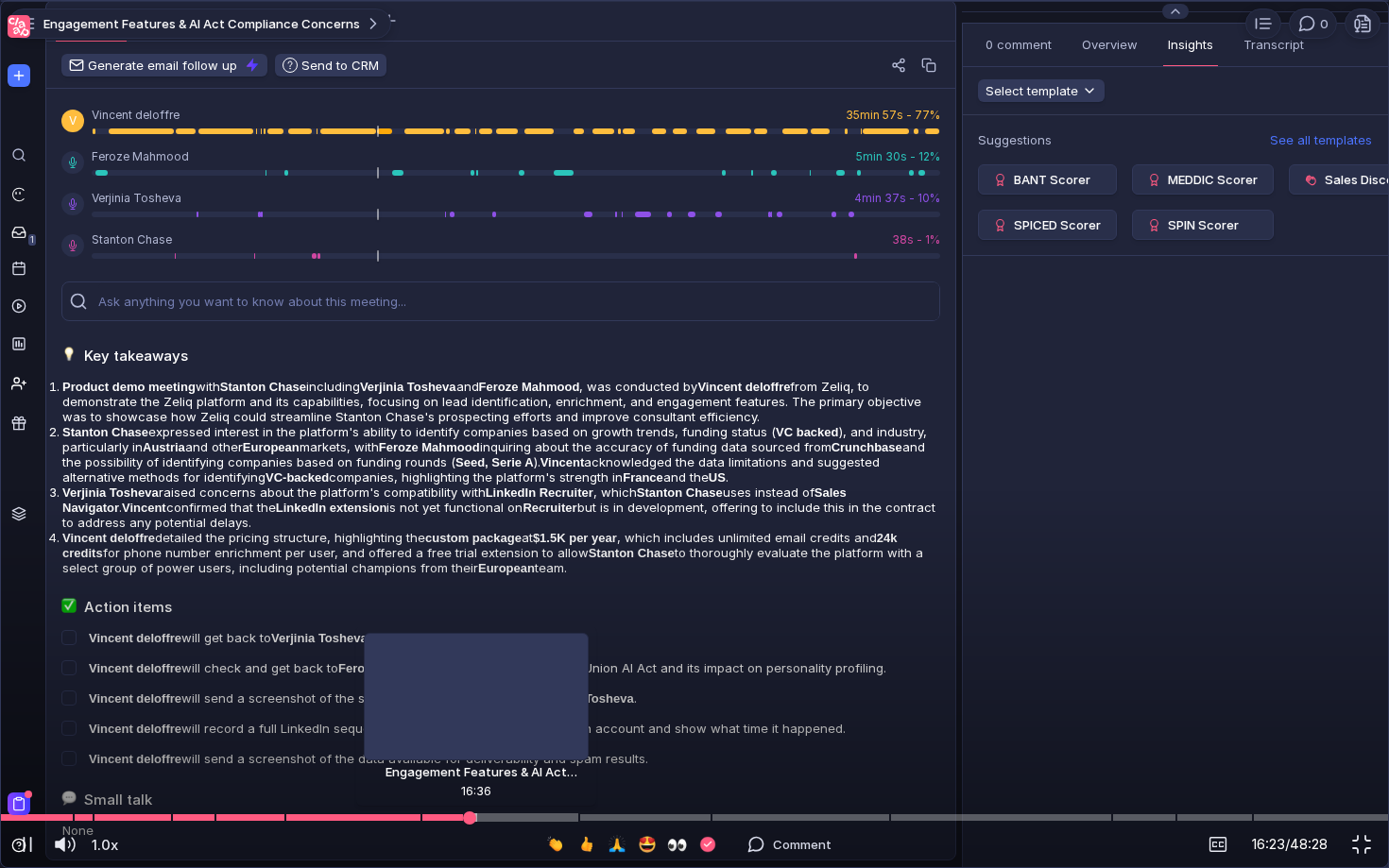 click at bounding box center (694, 817) 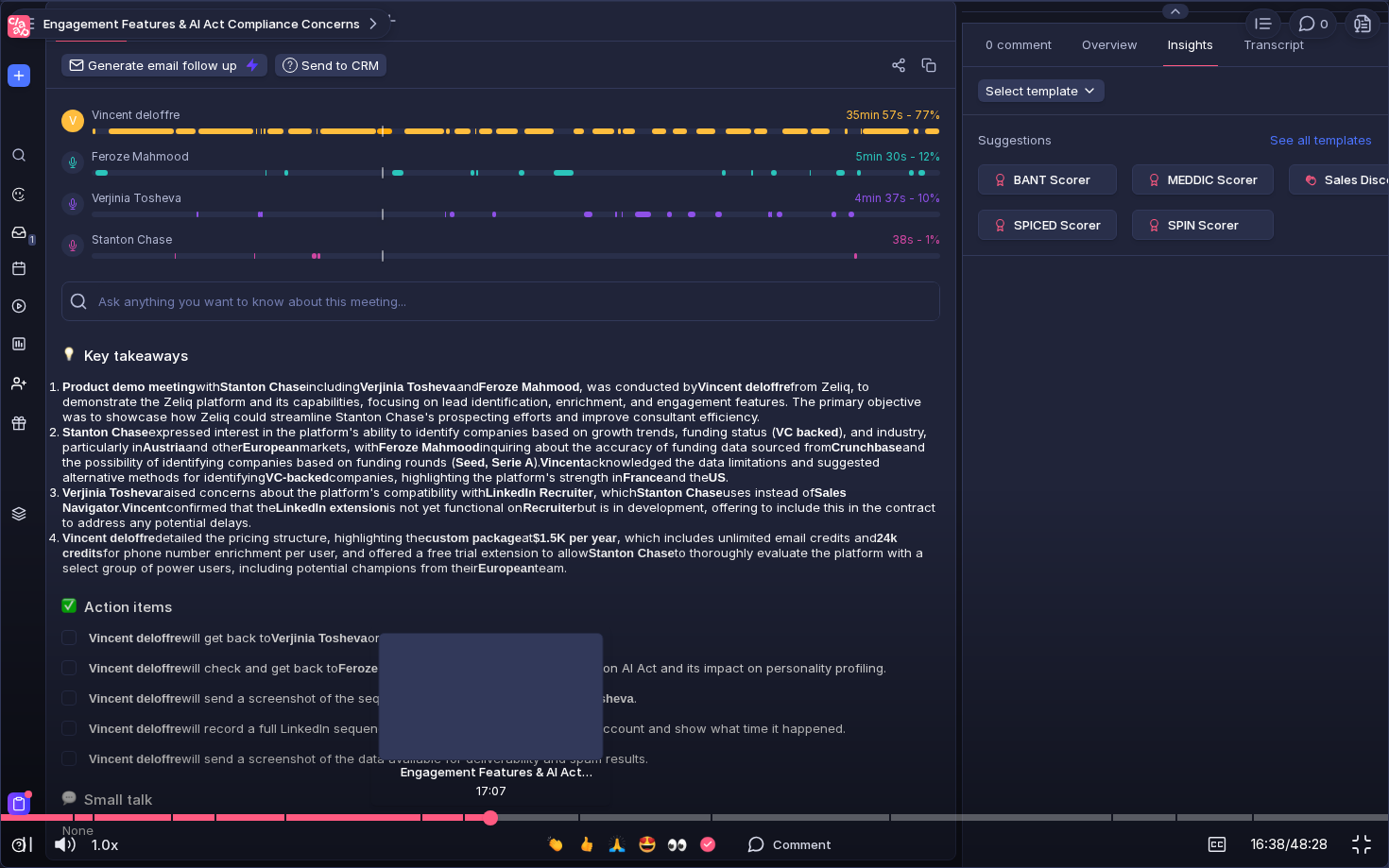 click at bounding box center (694, 817) 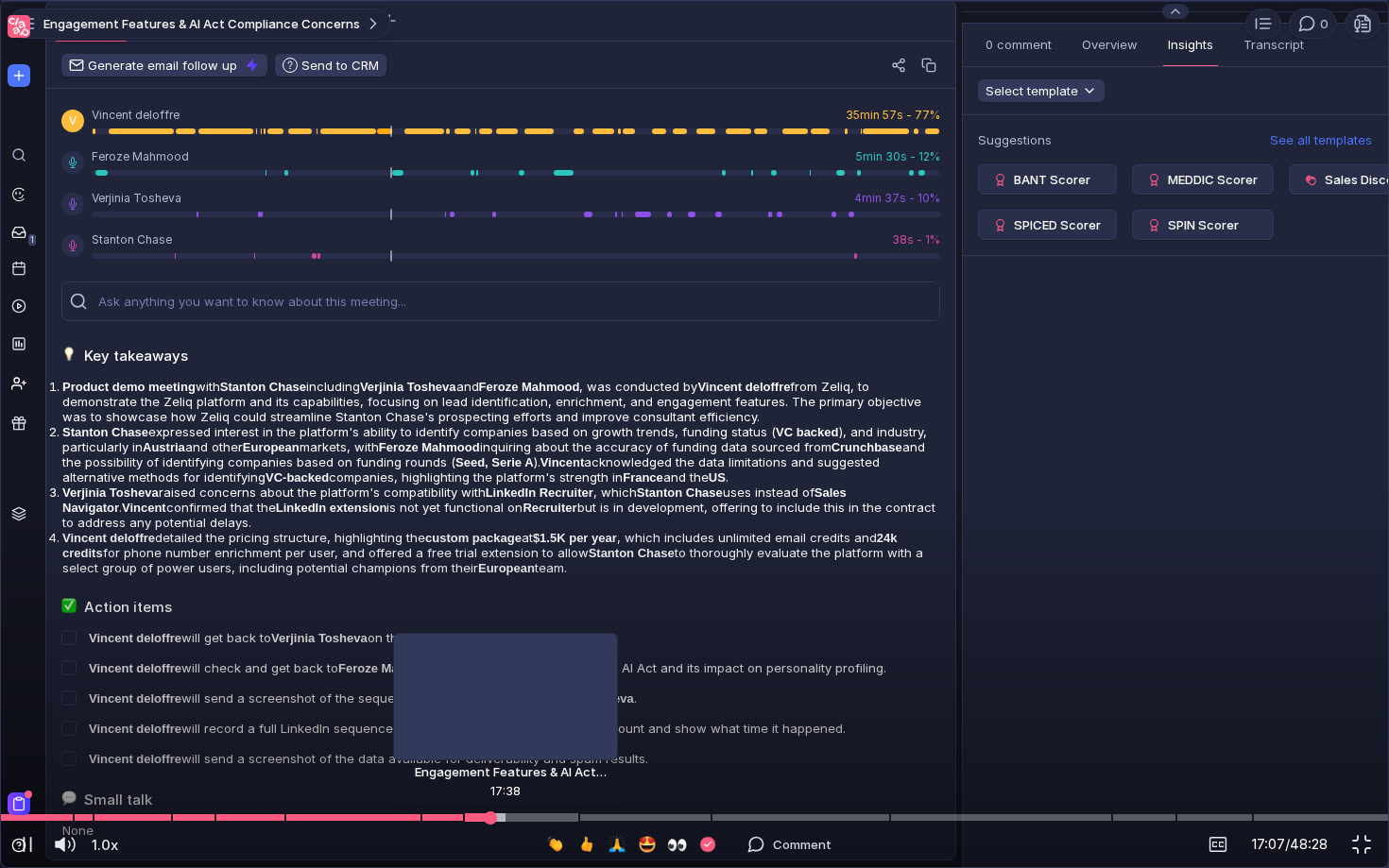 click at bounding box center [694, 817] 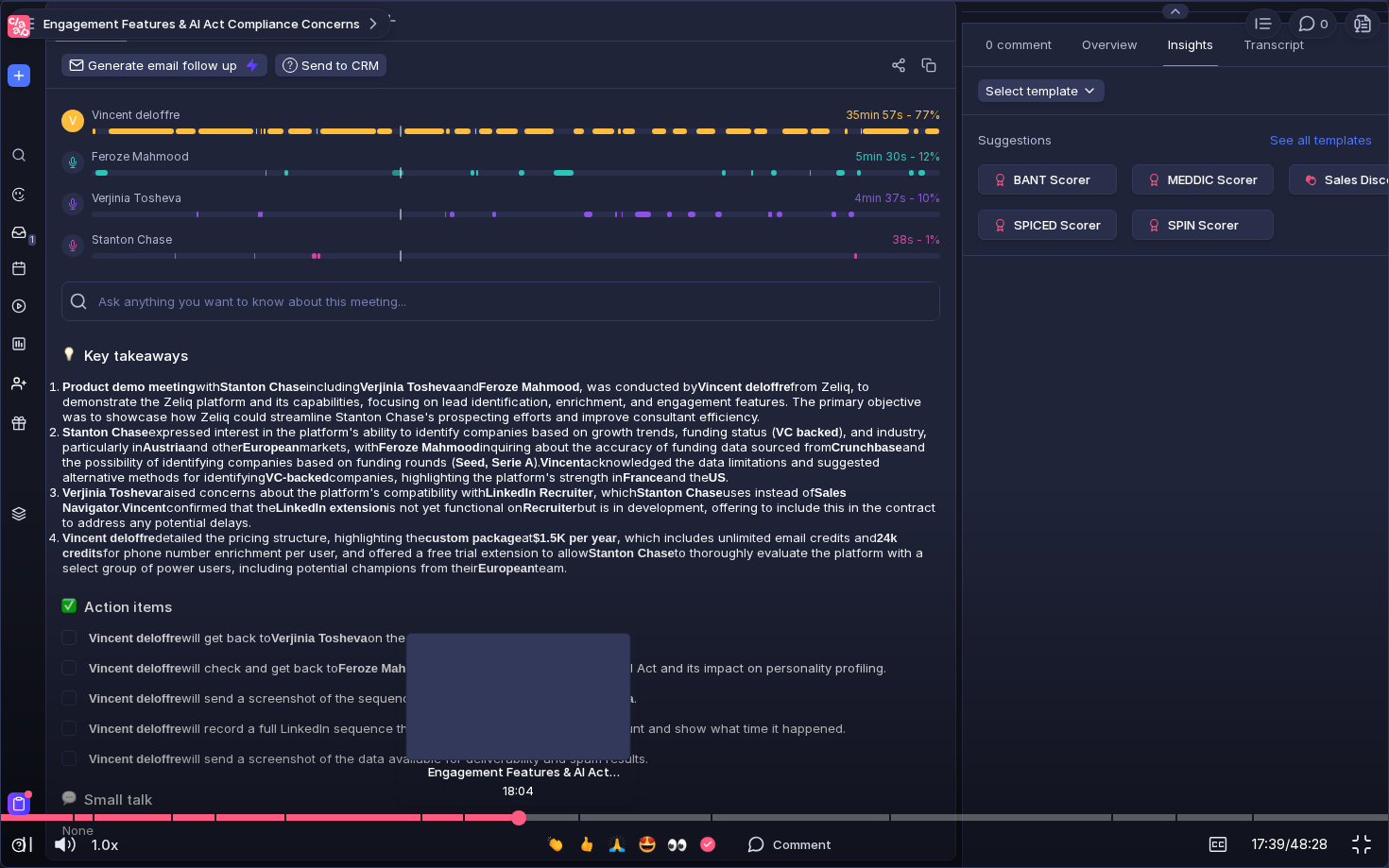 click at bounding box center [694, 817] 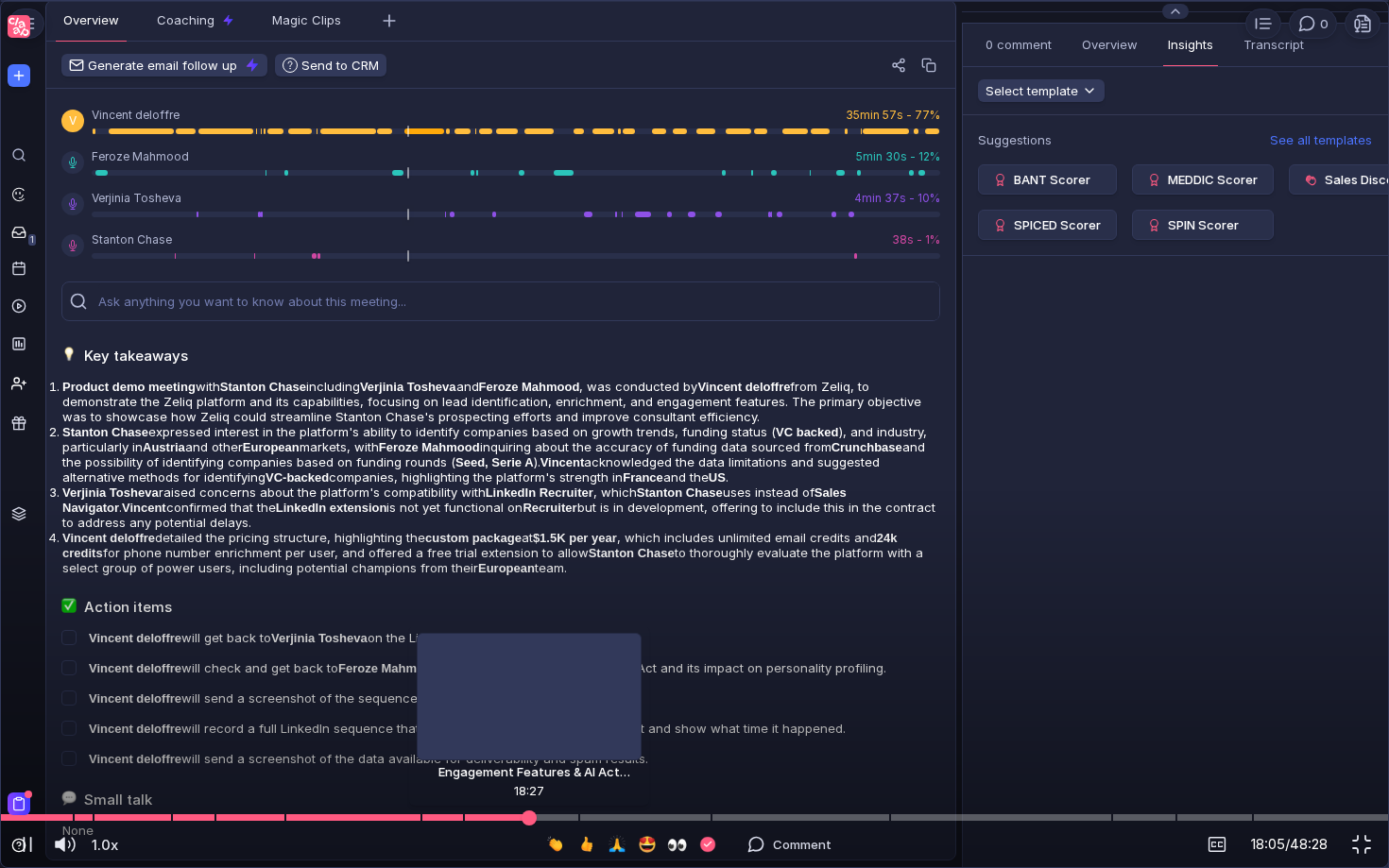 click at bounding box center (694, 817) 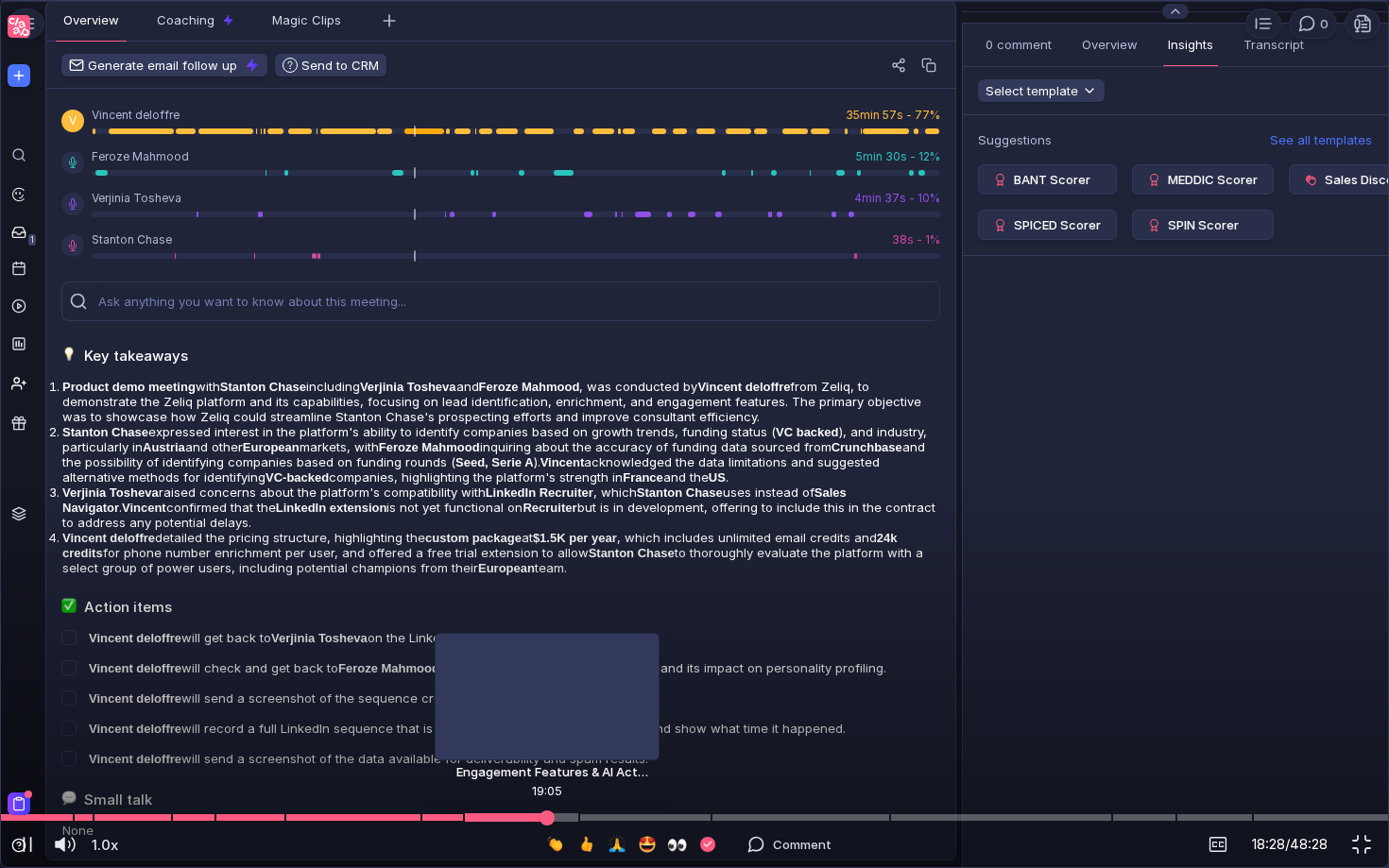 click at bounding box center [522, 818] 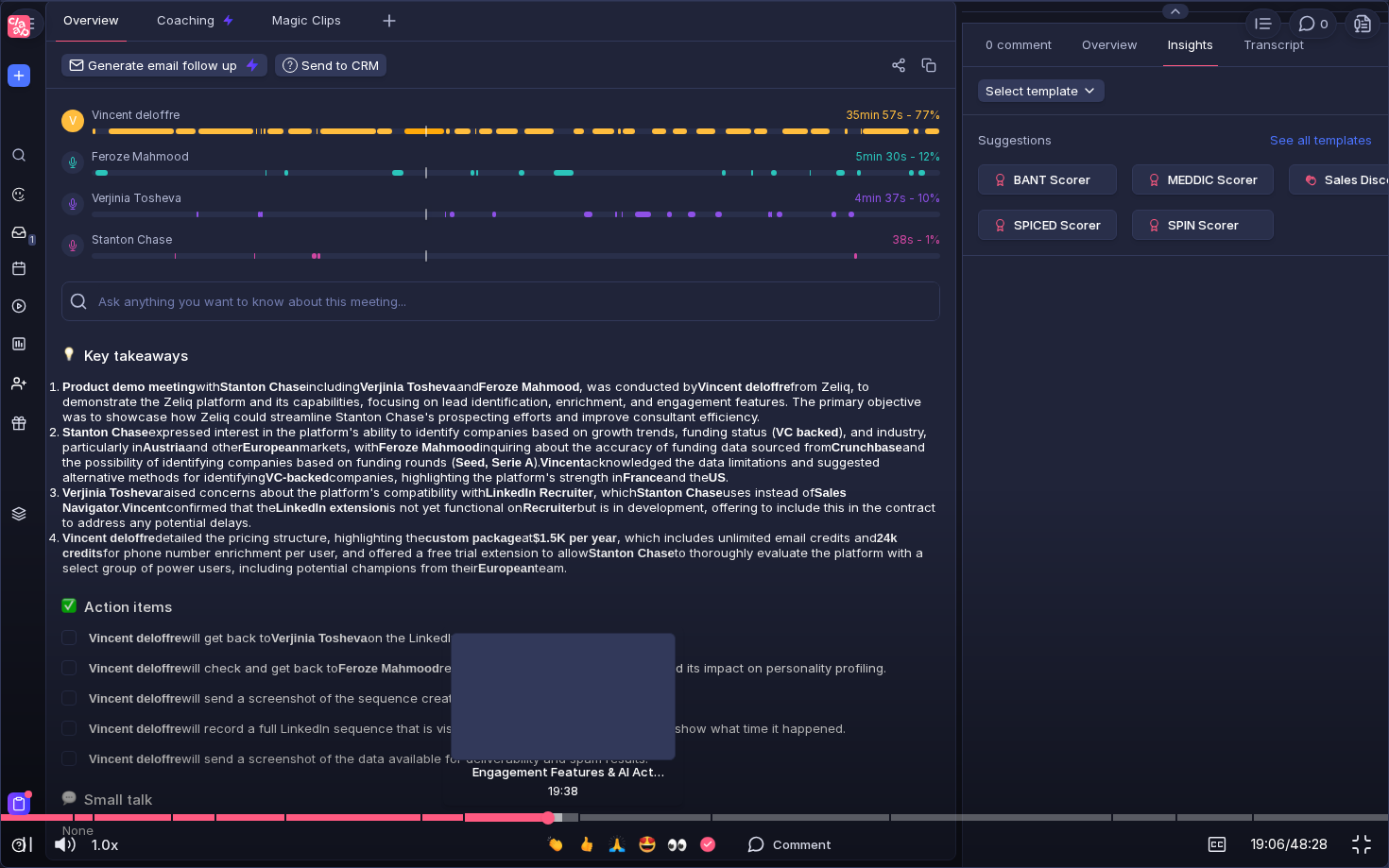 click at bounding box center [694, 817] 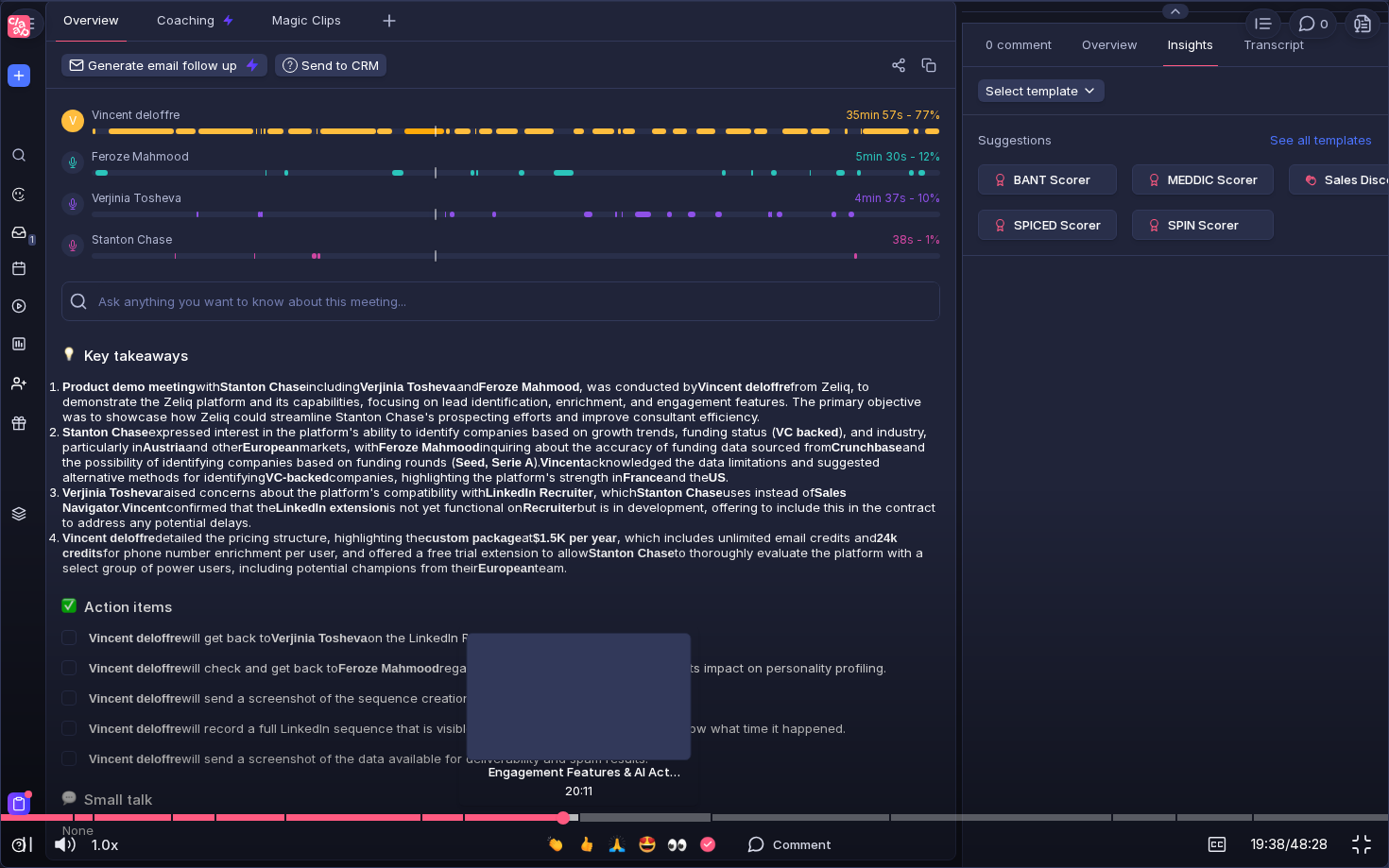 click at bounding box center (694, 817) 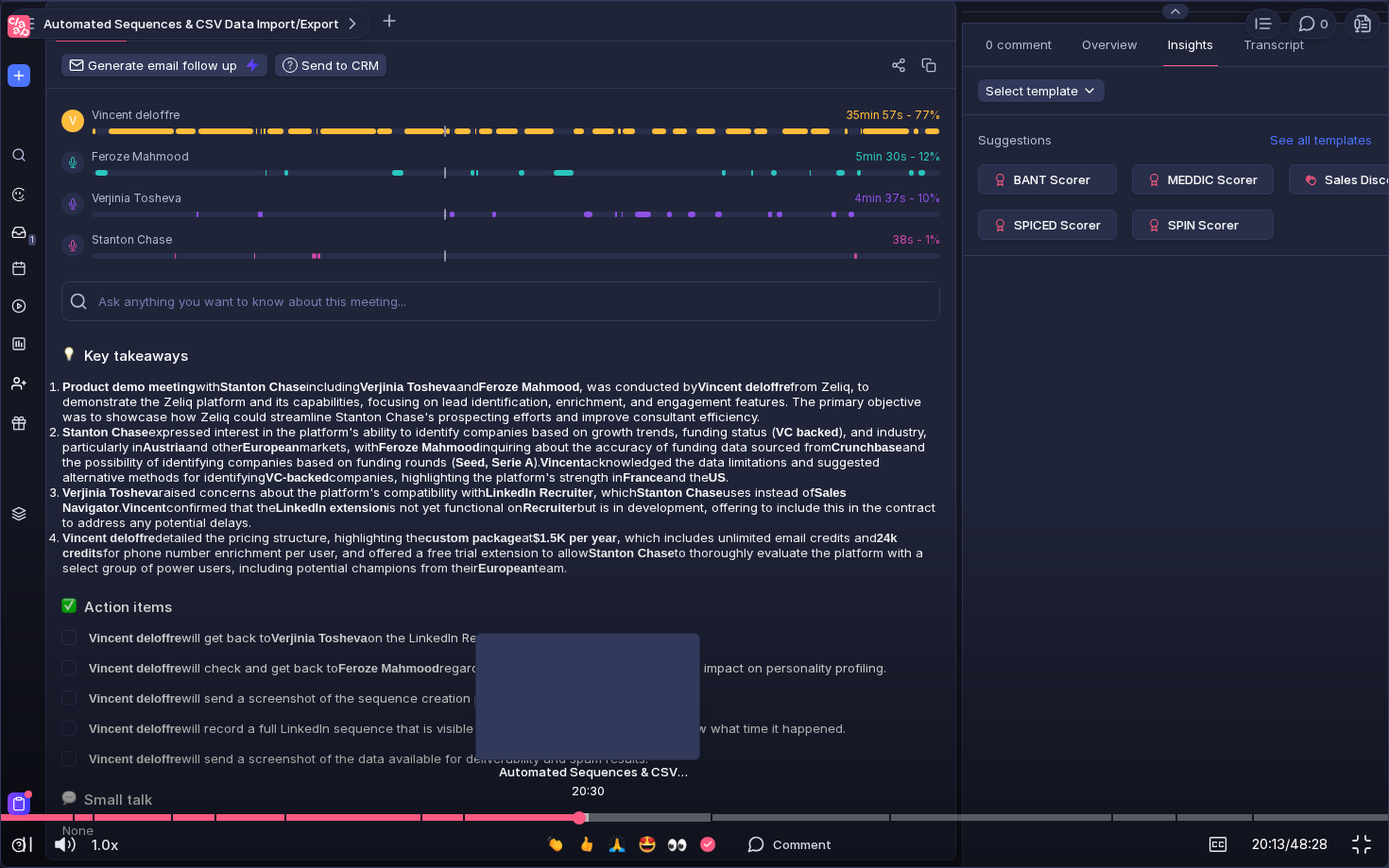 click at bounding box center (694, 817) 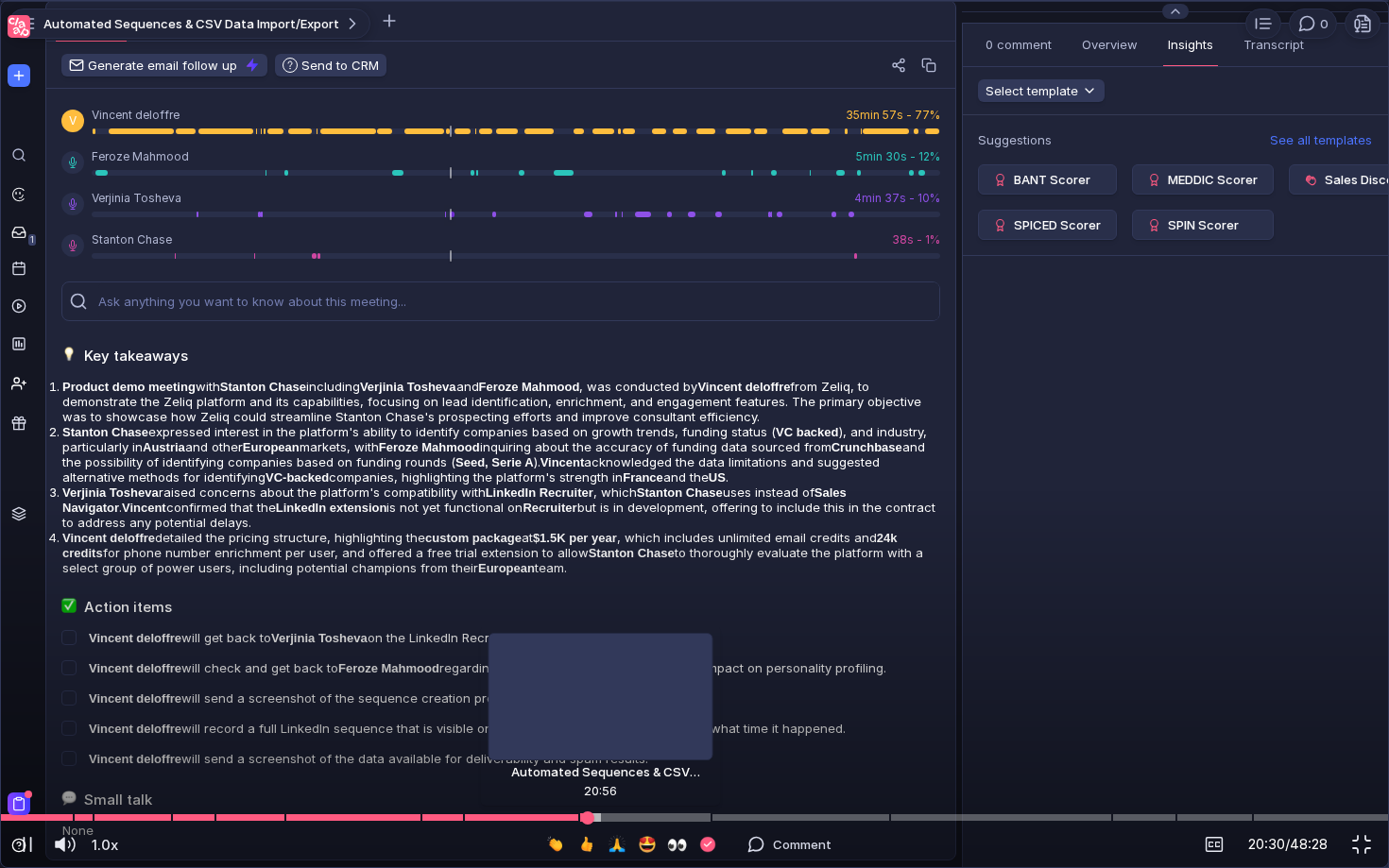 click at bounding box center [694, 817] 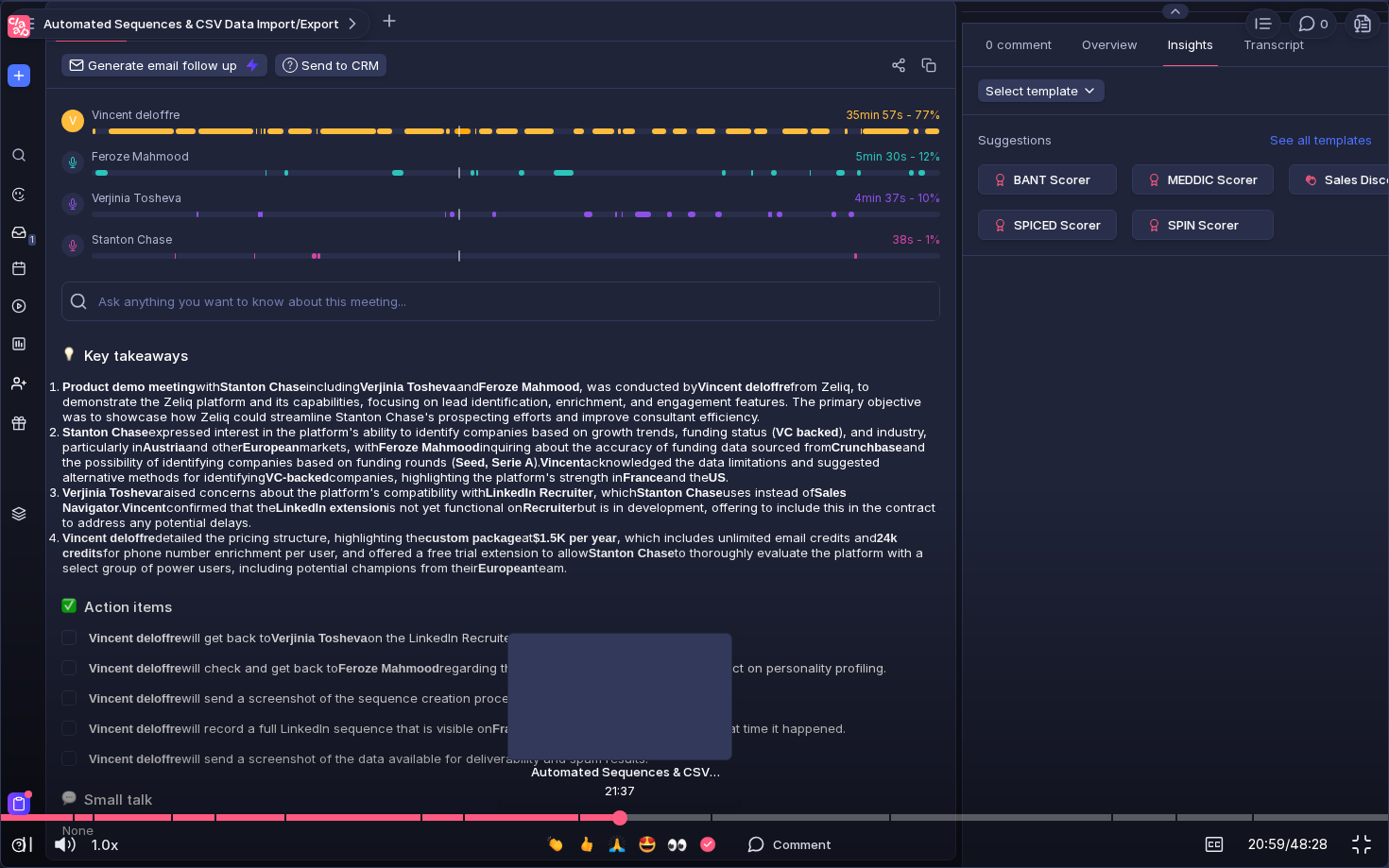 click at bounding box center [694, 817] 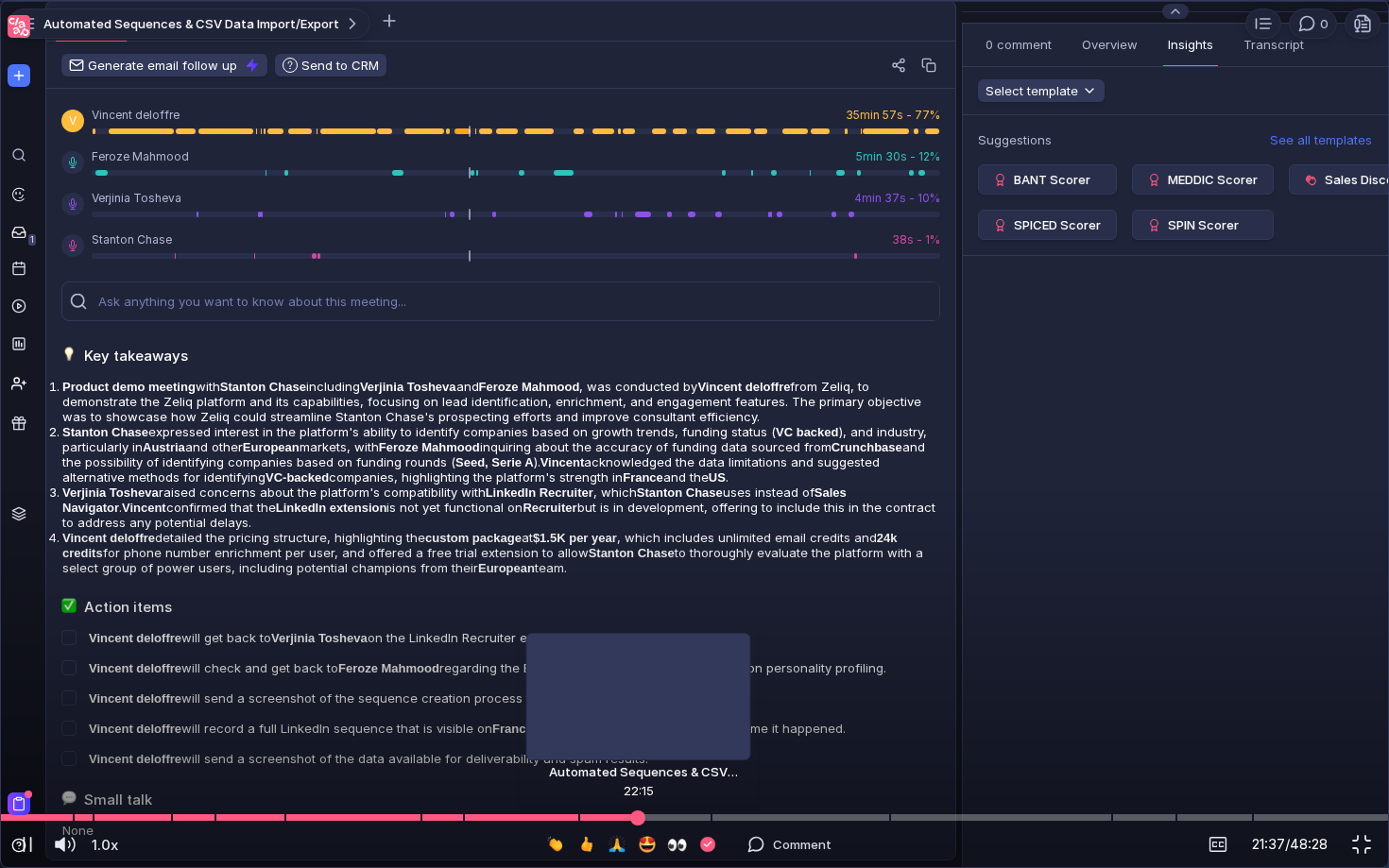 click at bounding box center [694, 817] 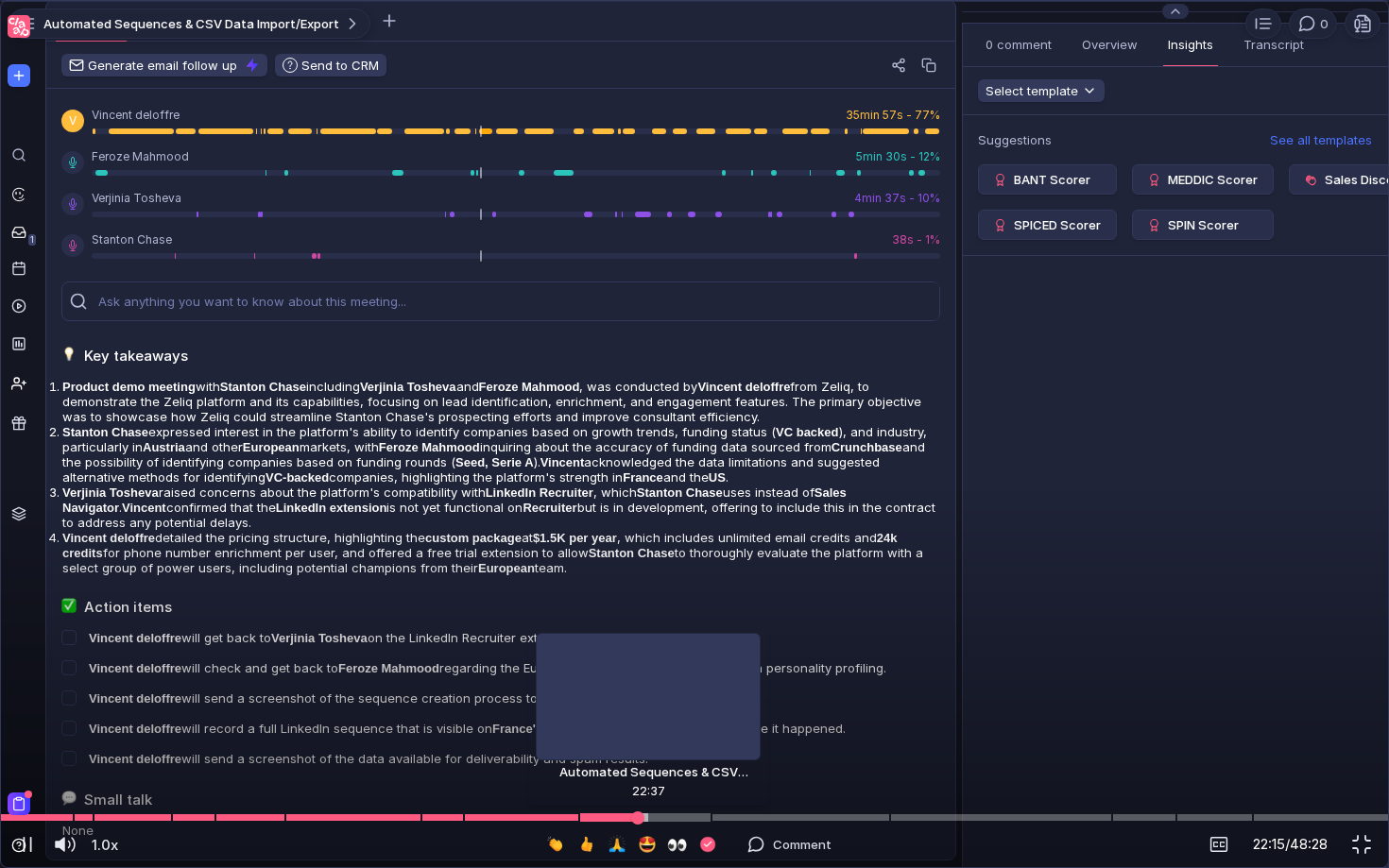 click at bounding box center [694, 817] 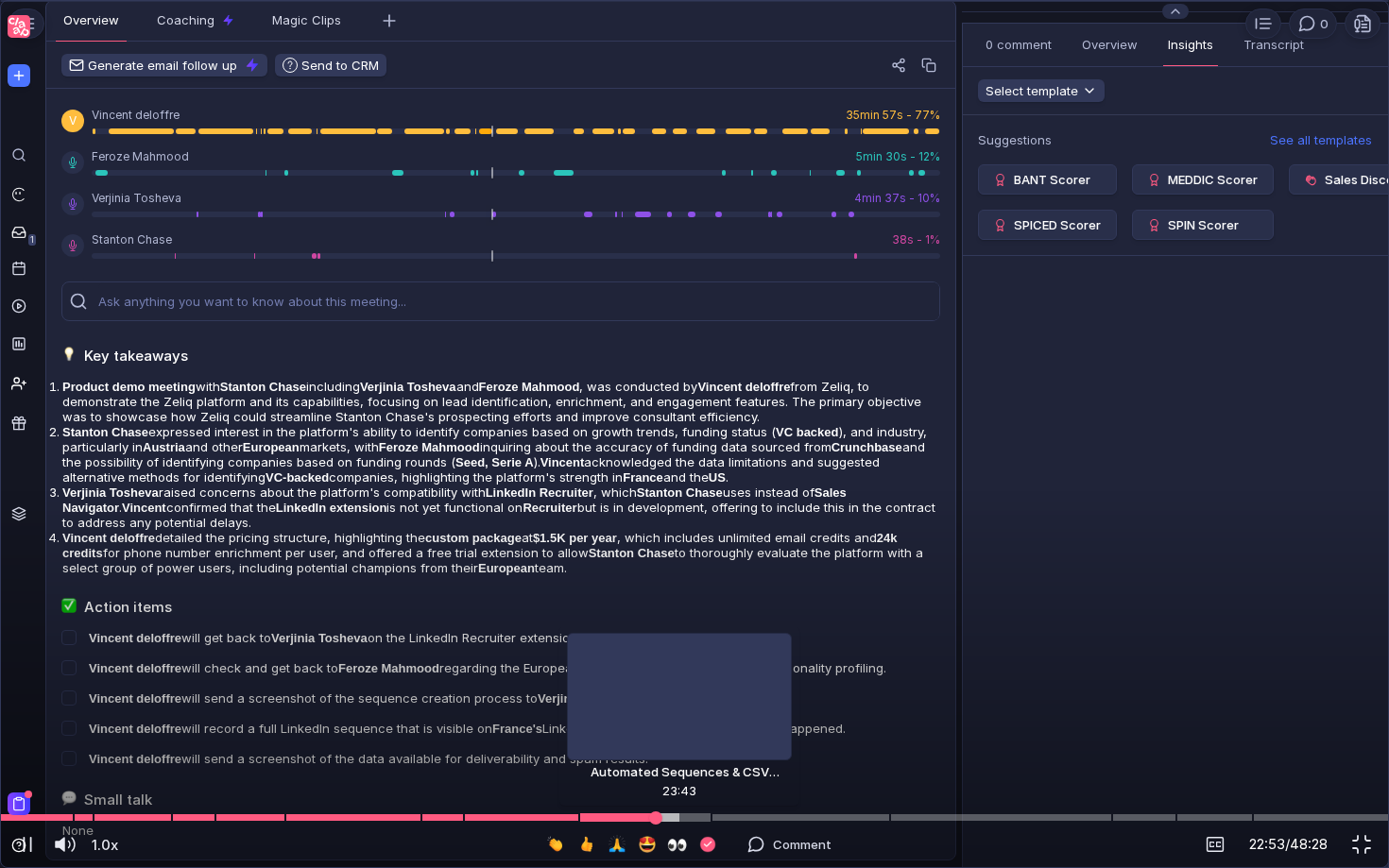 click at bounding box center [694, 817] 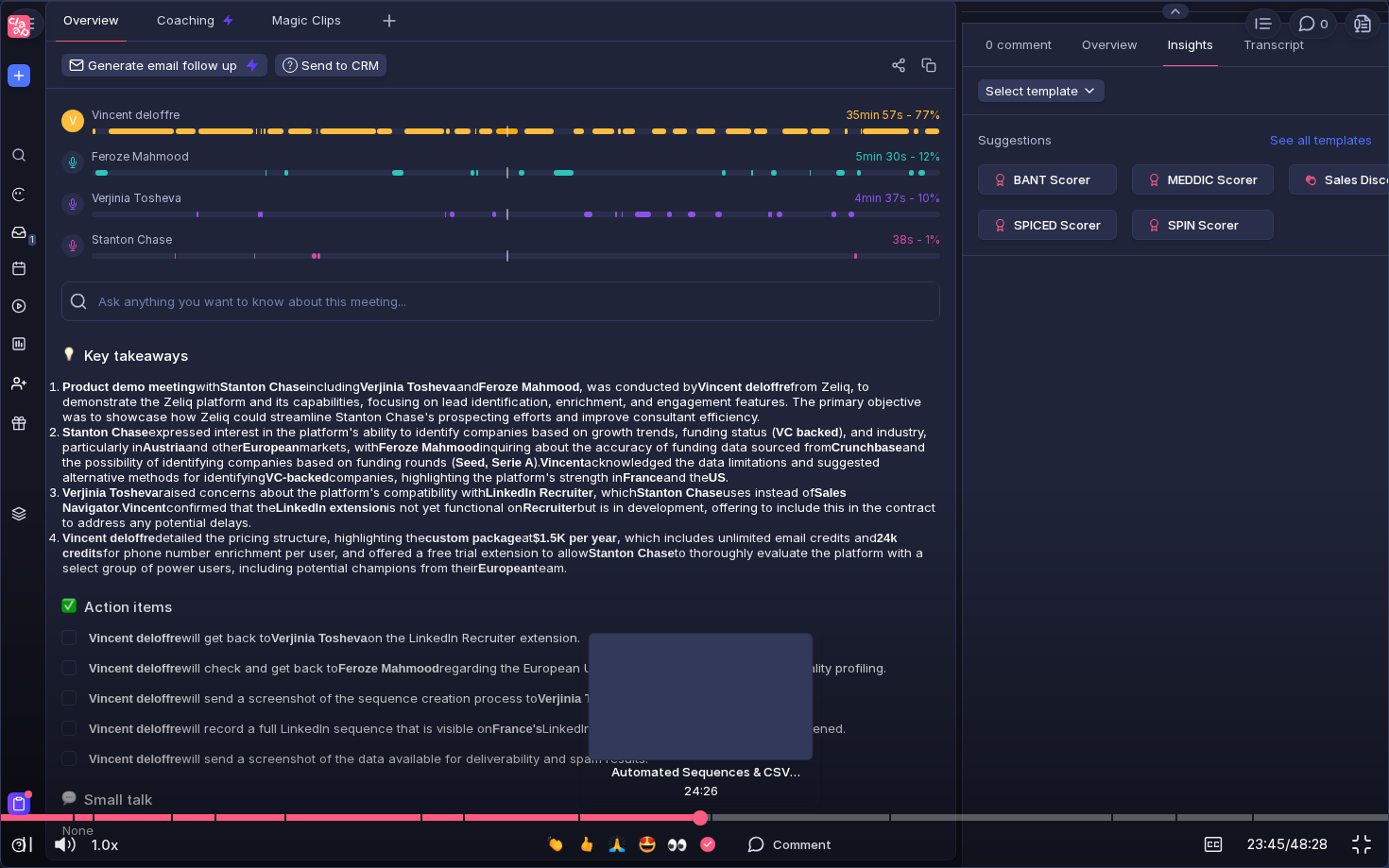 click at bounding box center (694, 817) 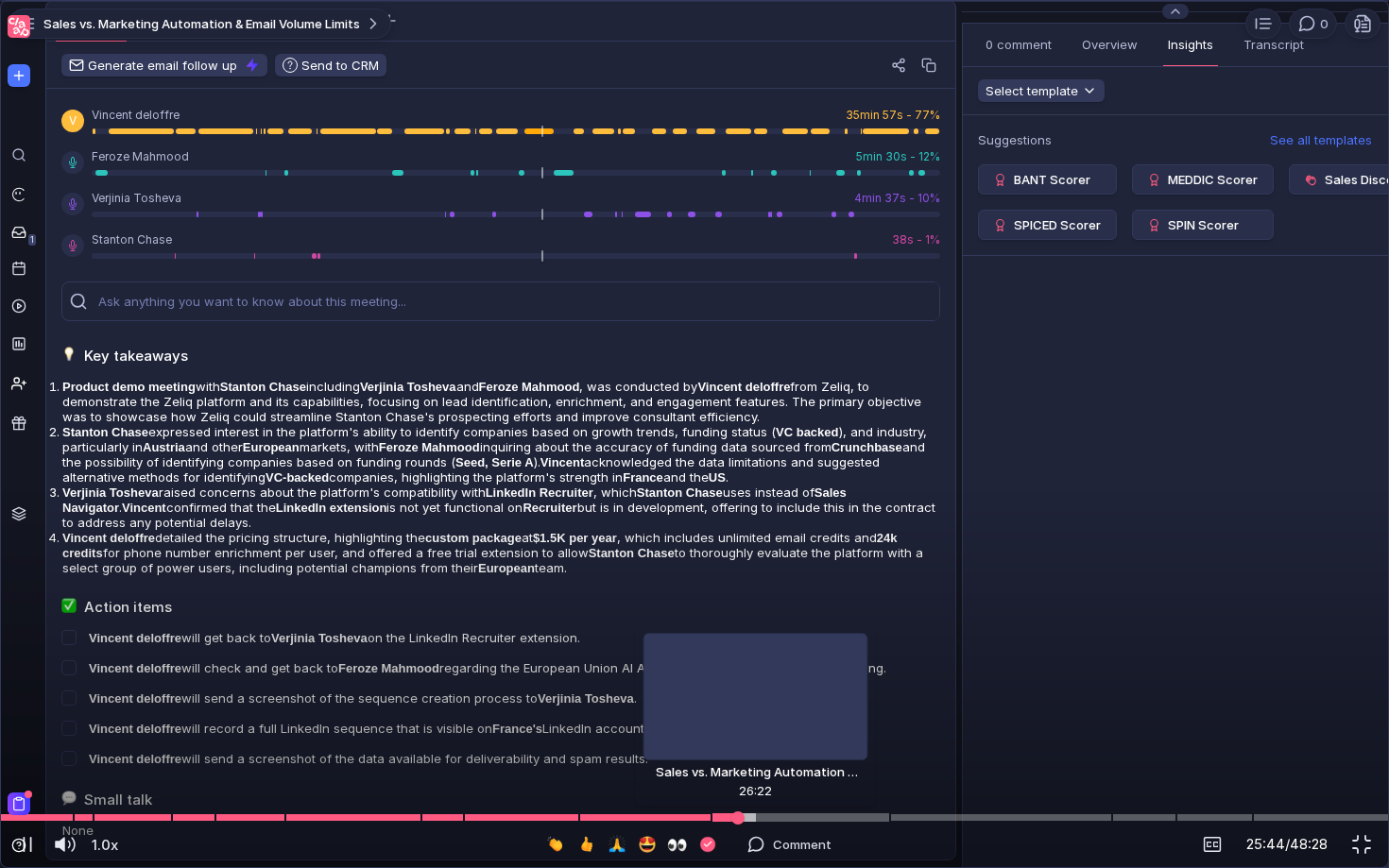 click at bounding box center (694, 817) 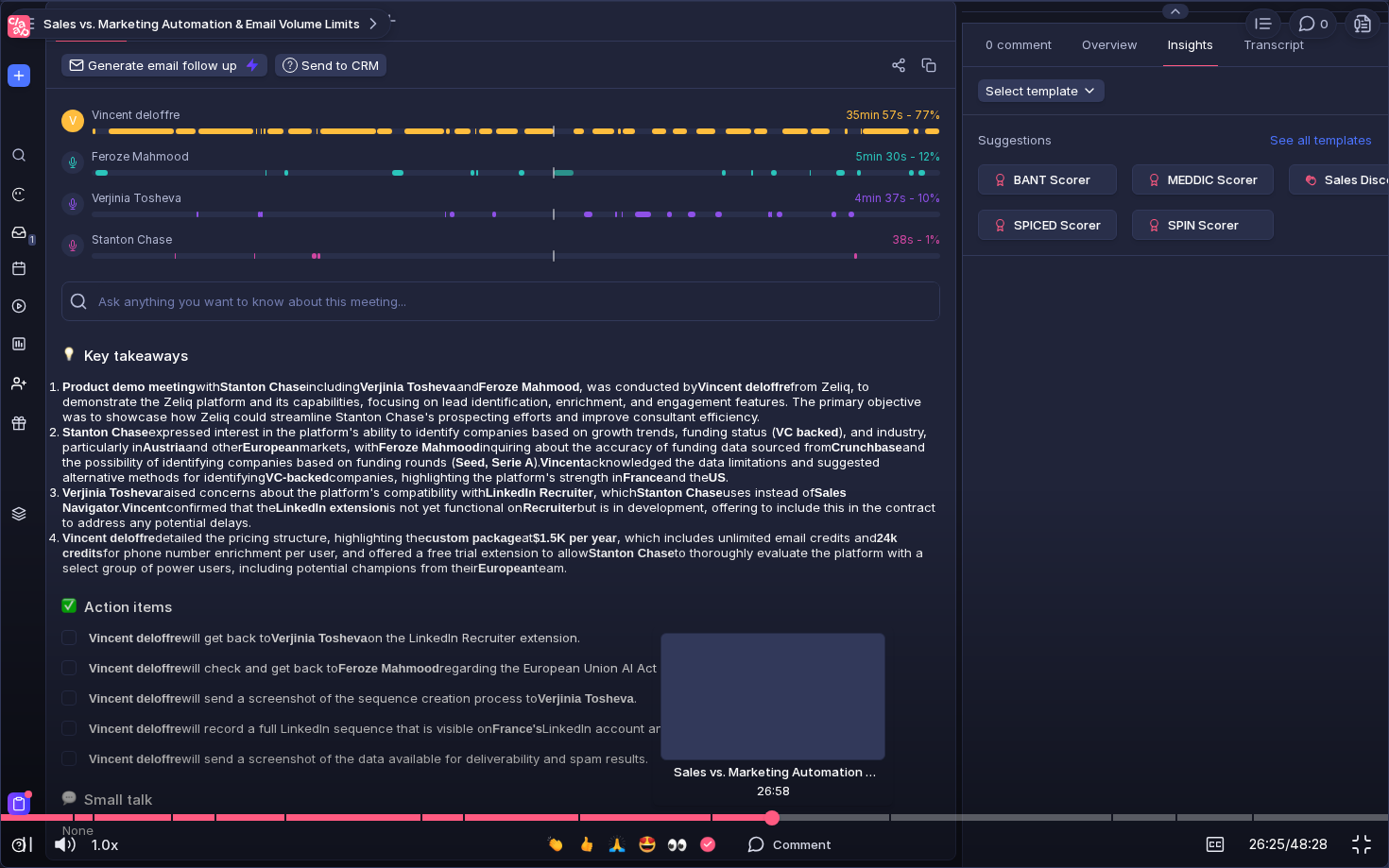 click at bounding box center (694, 817) 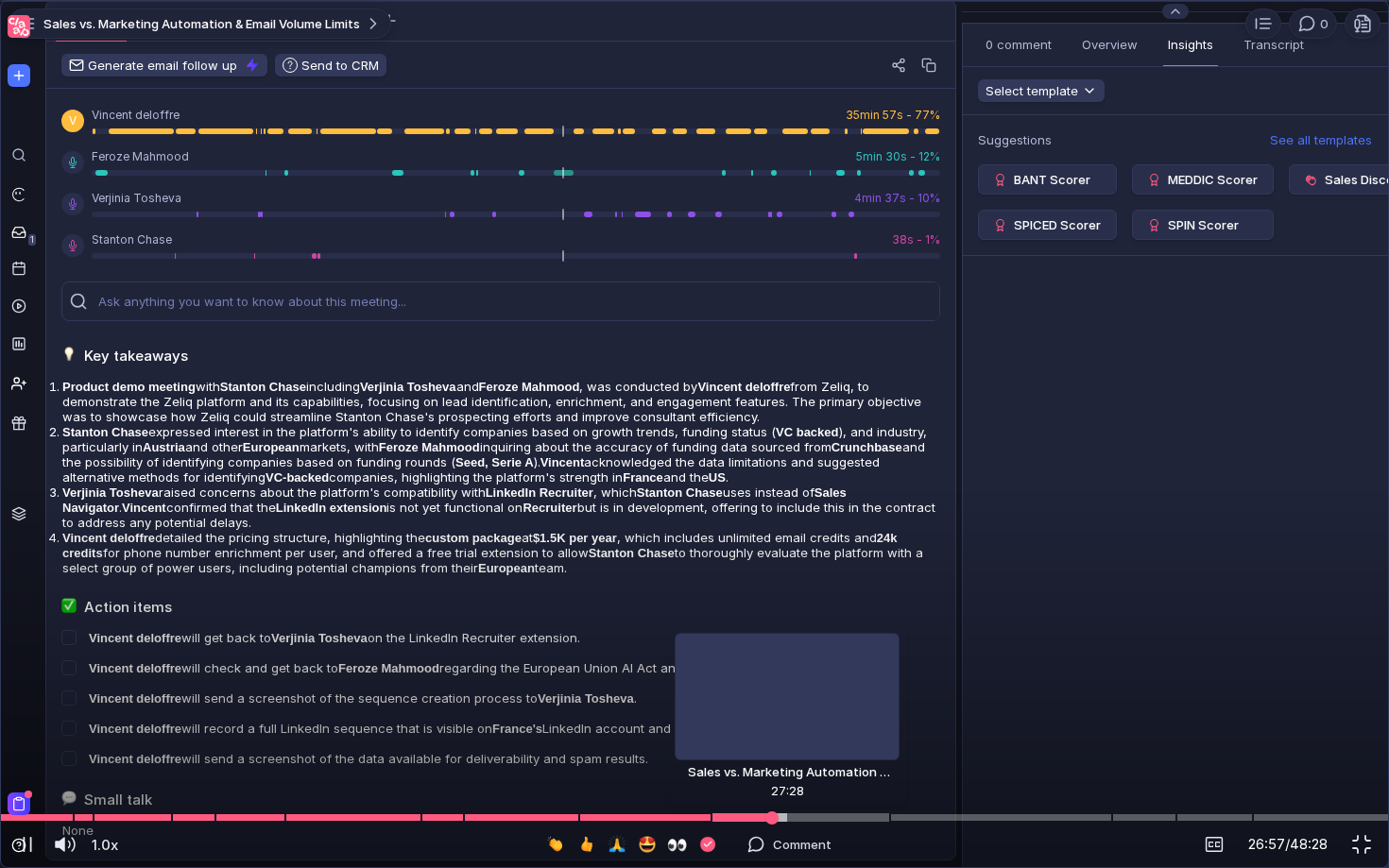 click at bounding box center (694, 817) 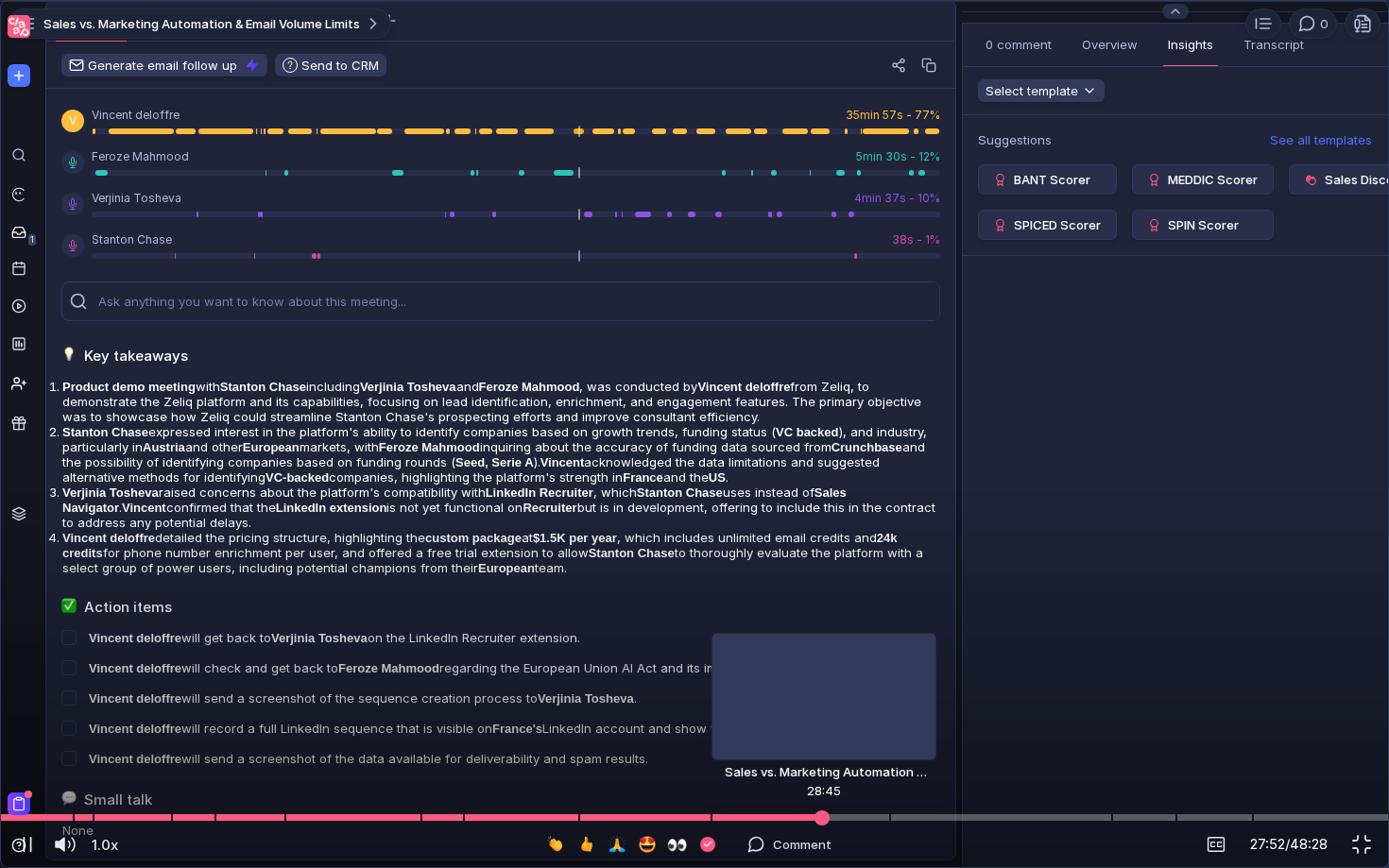 click at bounding box center (694, 817) 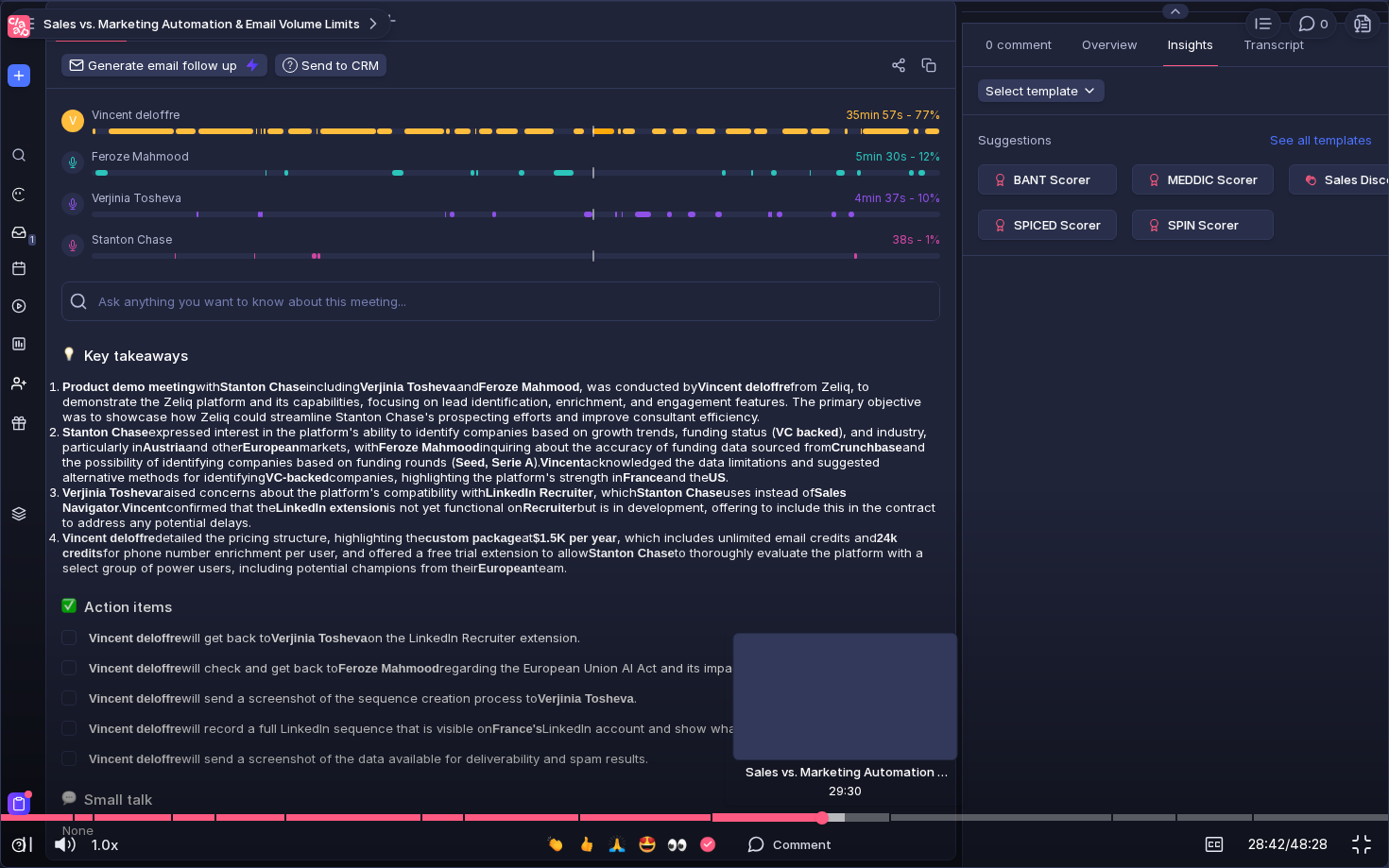 click at bounding box center [694, 817] 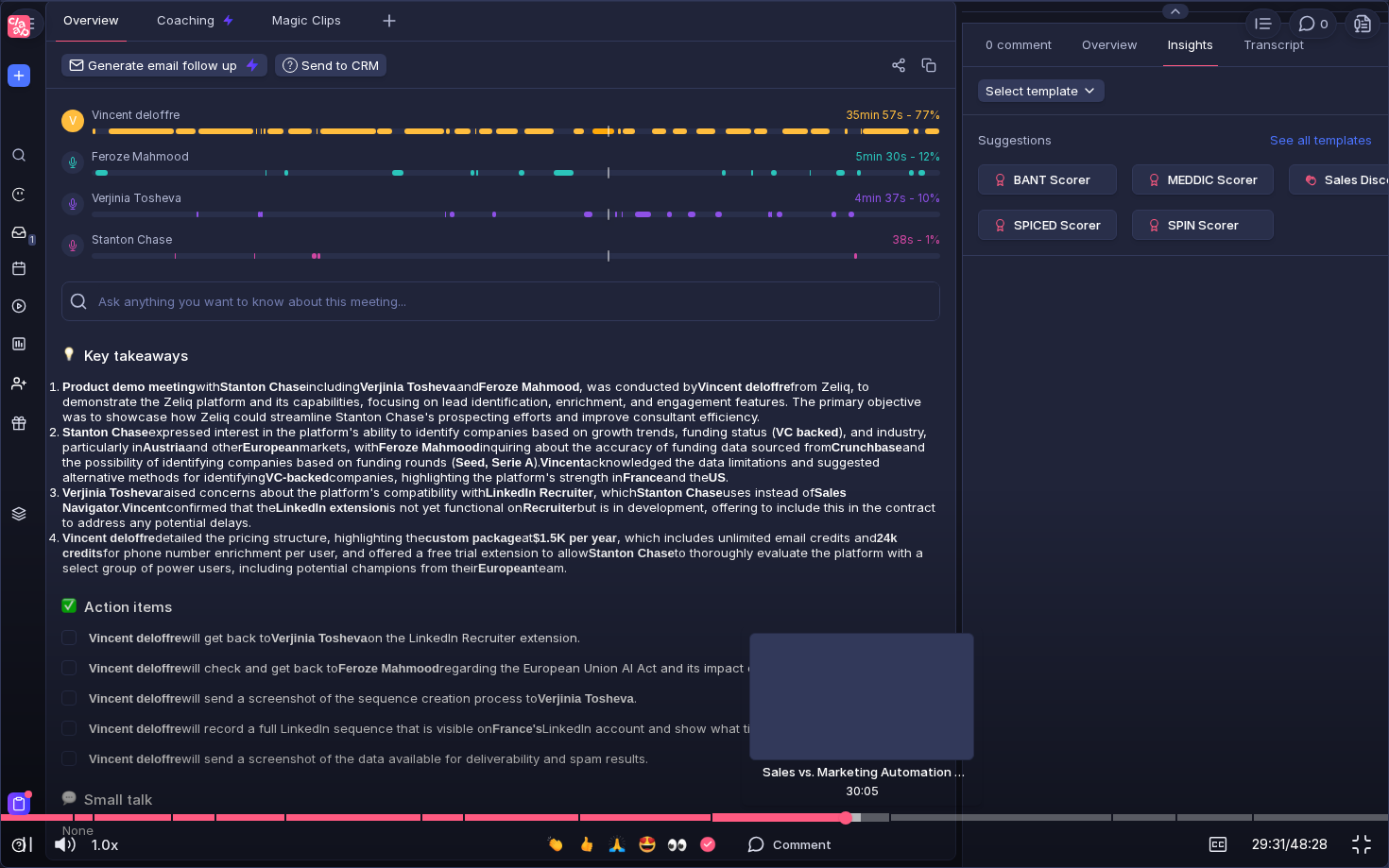 click at bounding box center [694, 817] 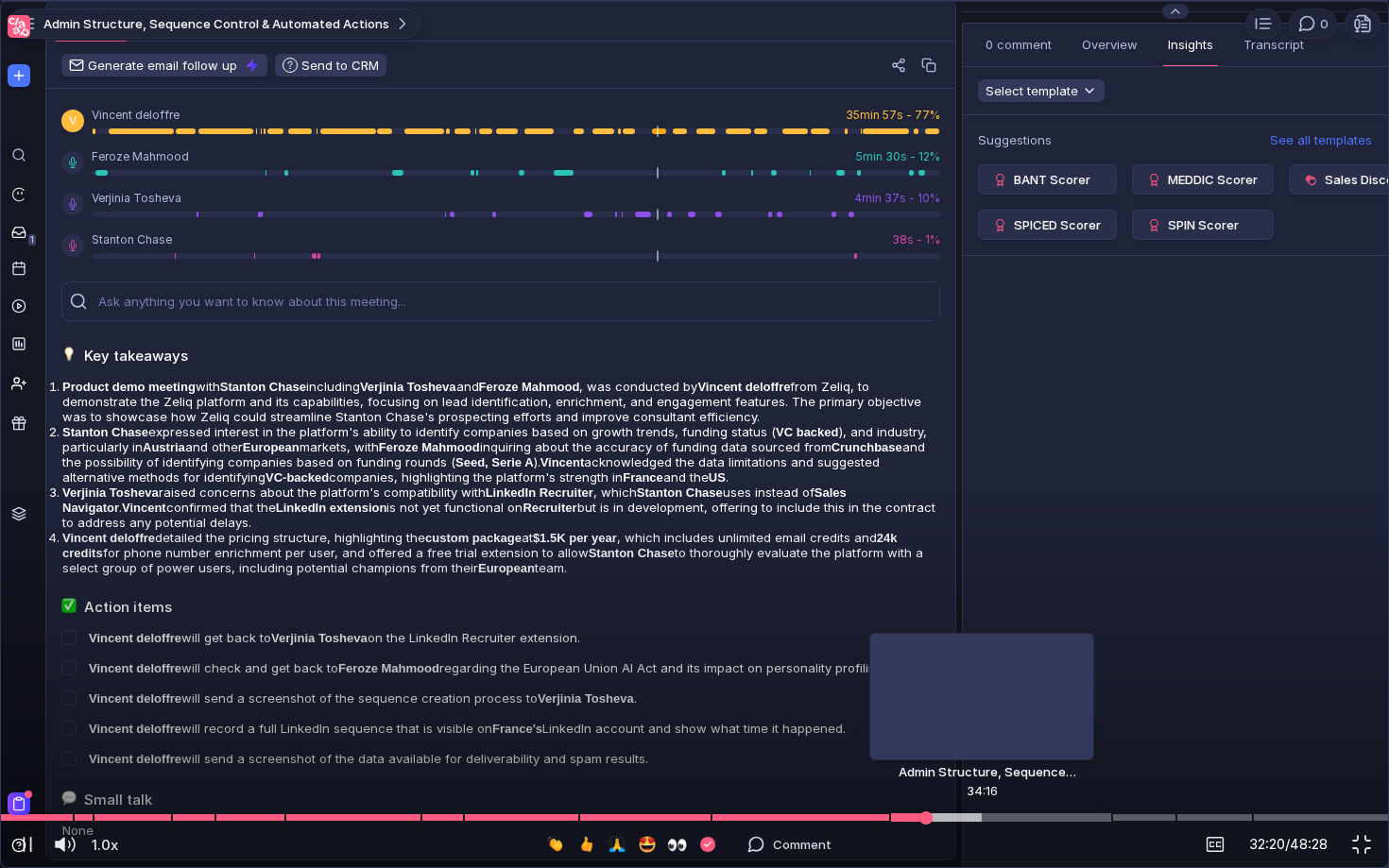 click at bounding box center [694, 817] 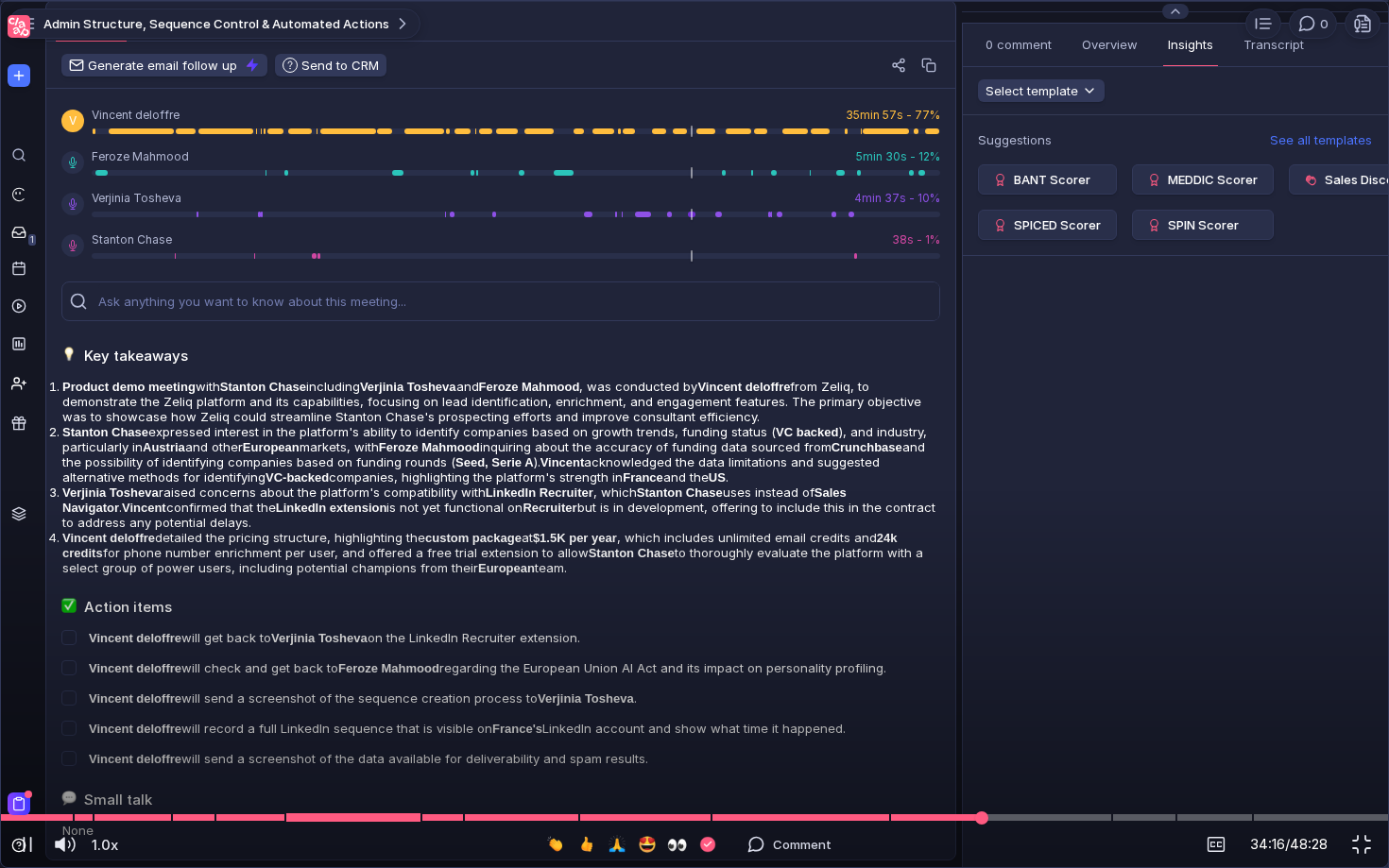 click at bounding box center (353, 818) 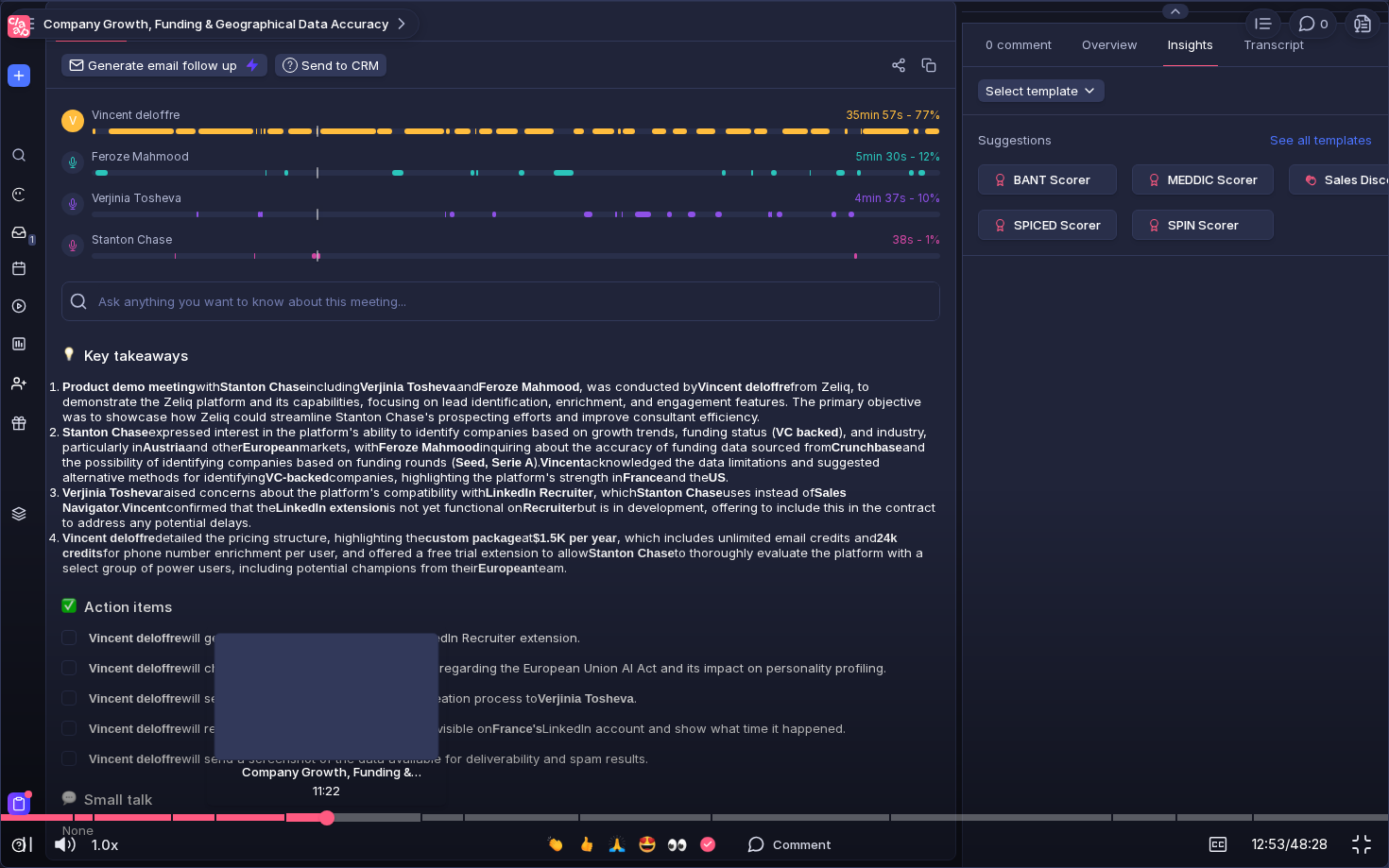 click at bounding box center (353, 818) 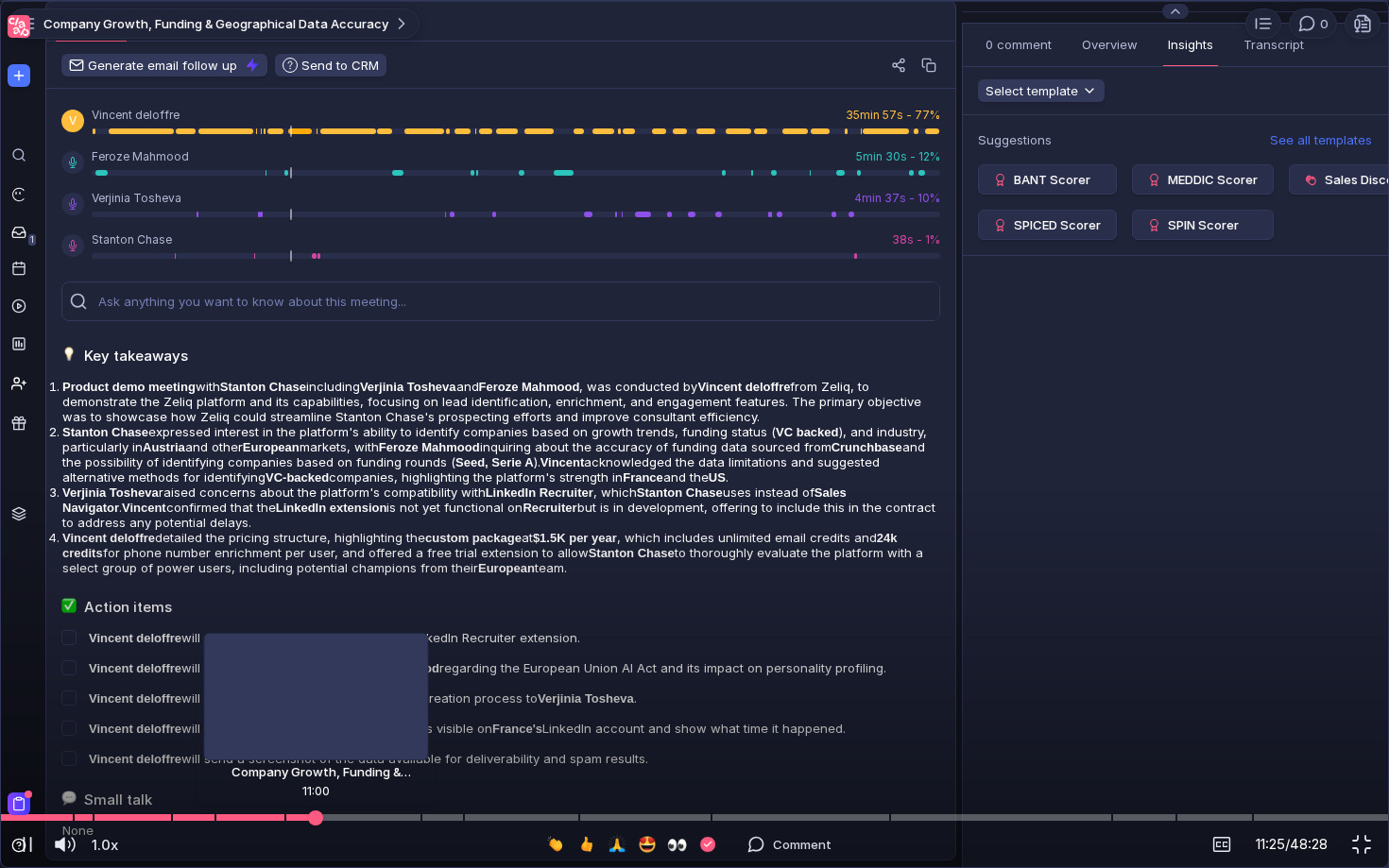 click at bounding box center [694, 817] 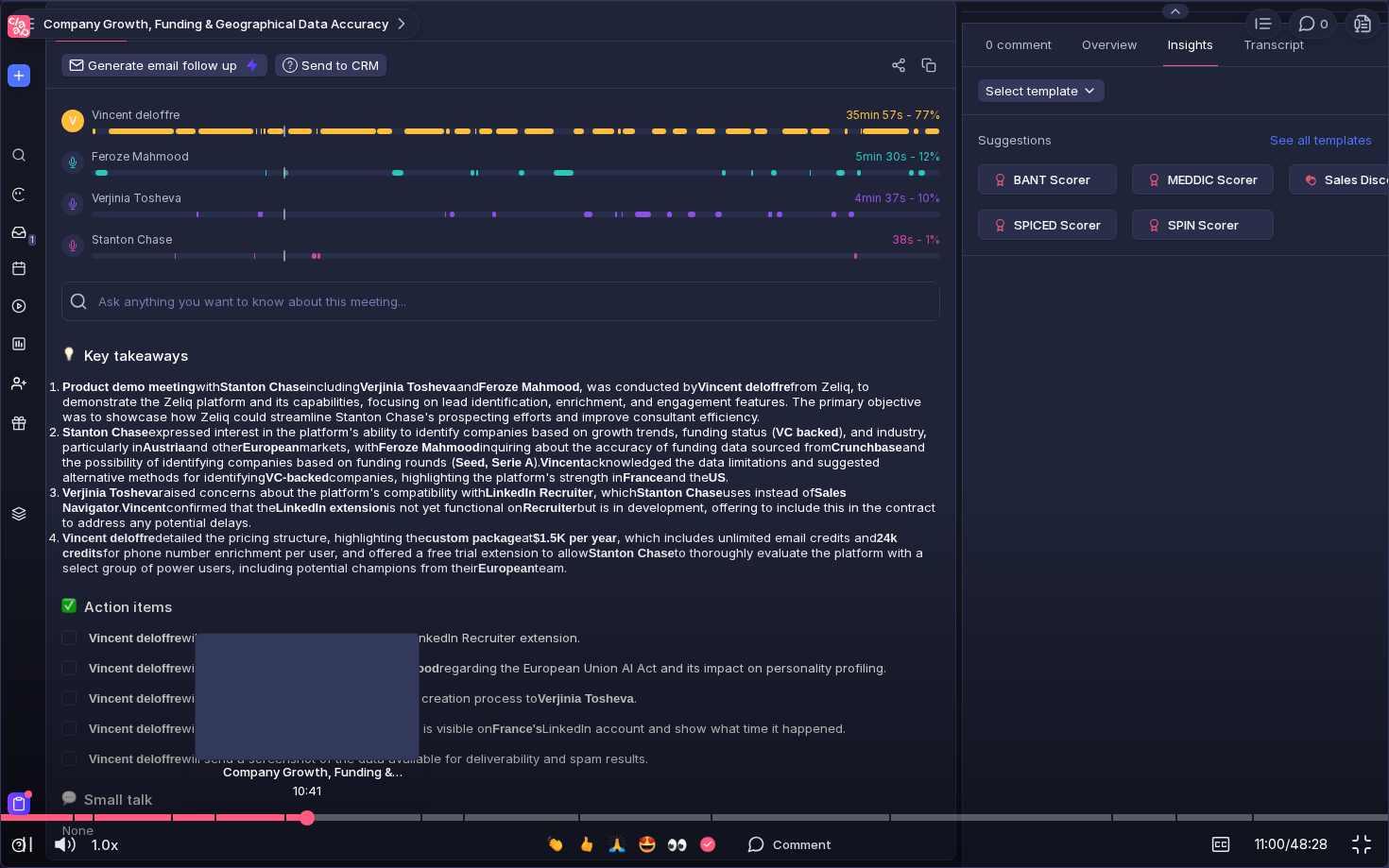 click at bounding box center (694, 817) 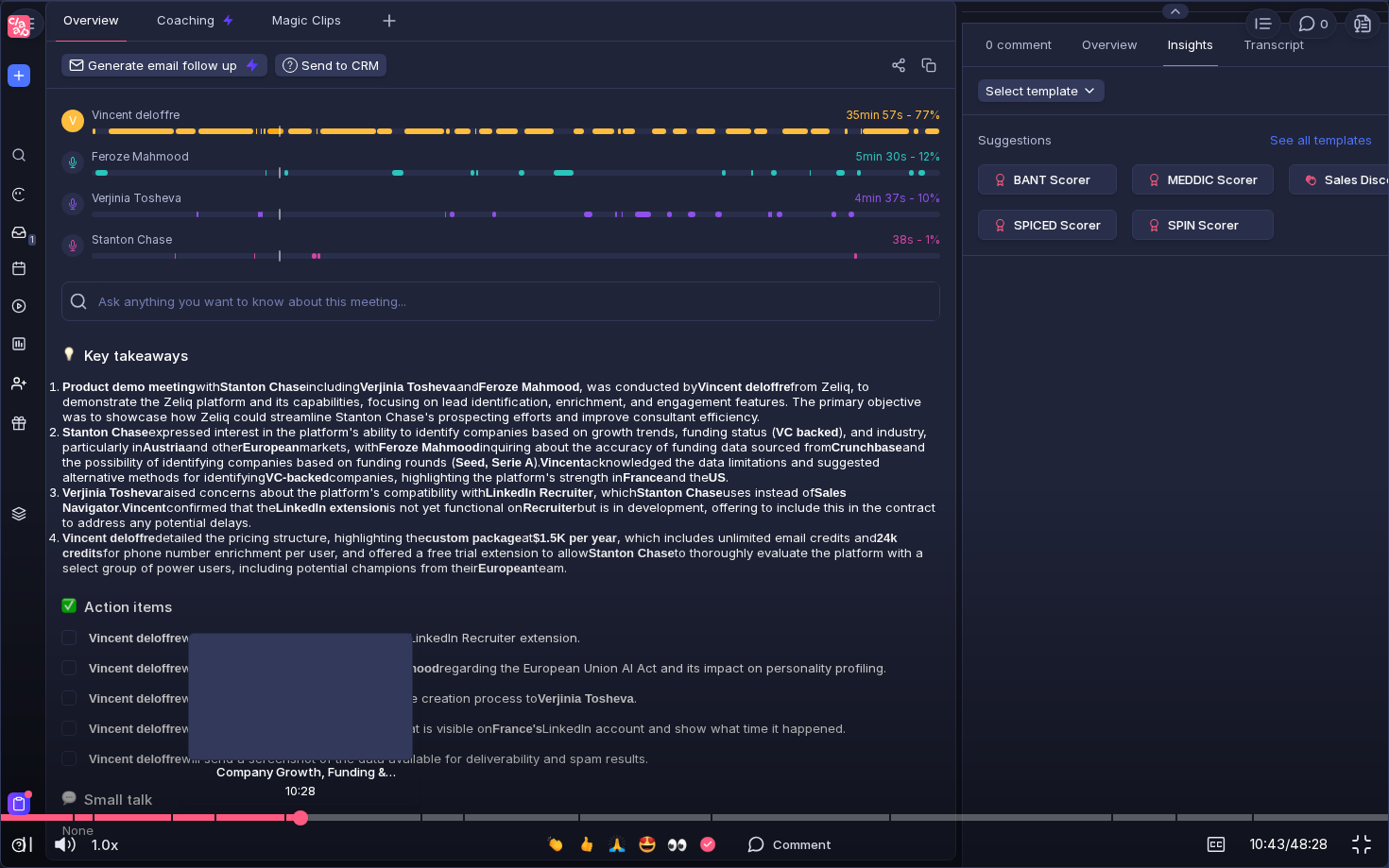 click at bounding box center (694, 817) 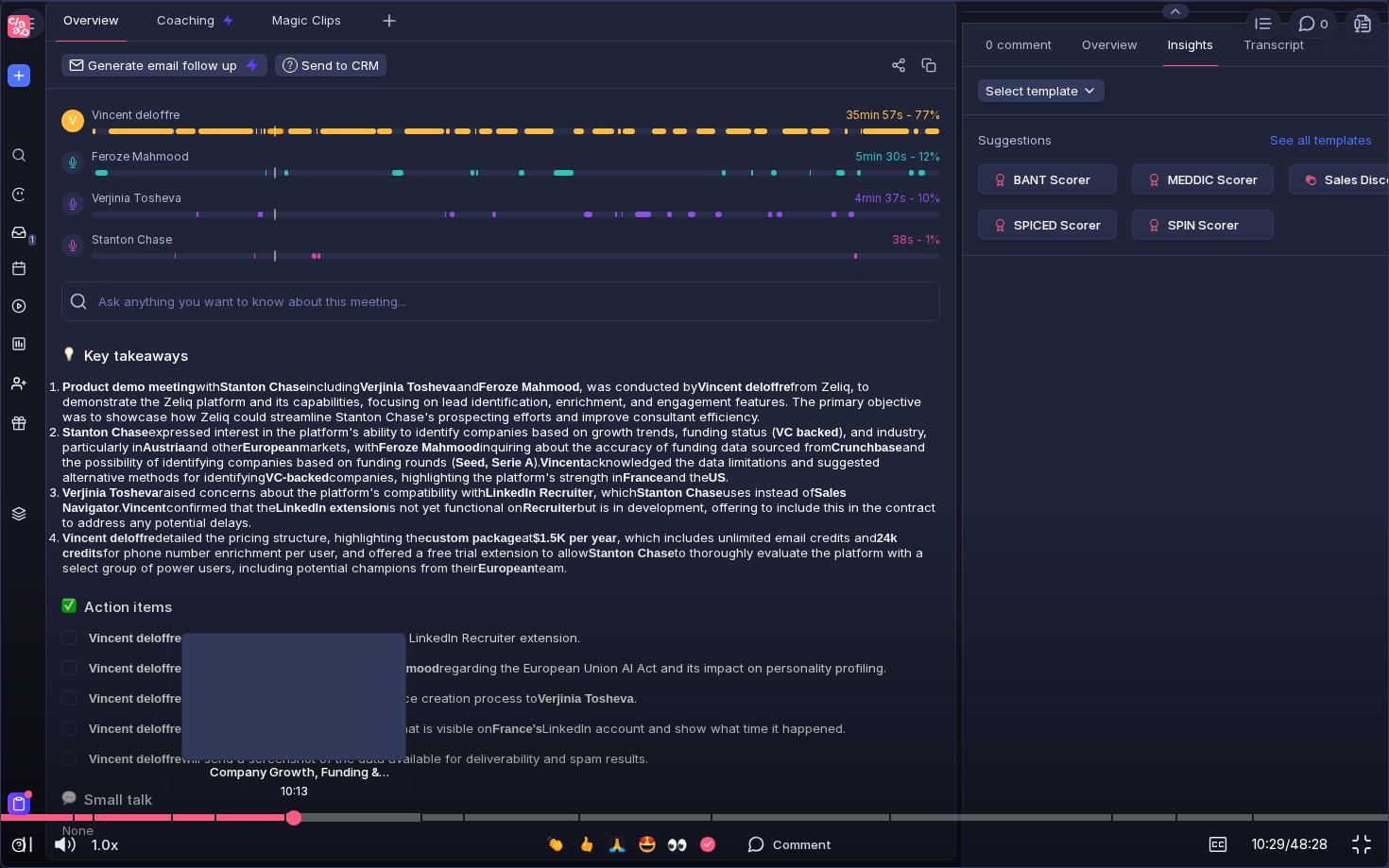 click at bounding box center (694, 817) 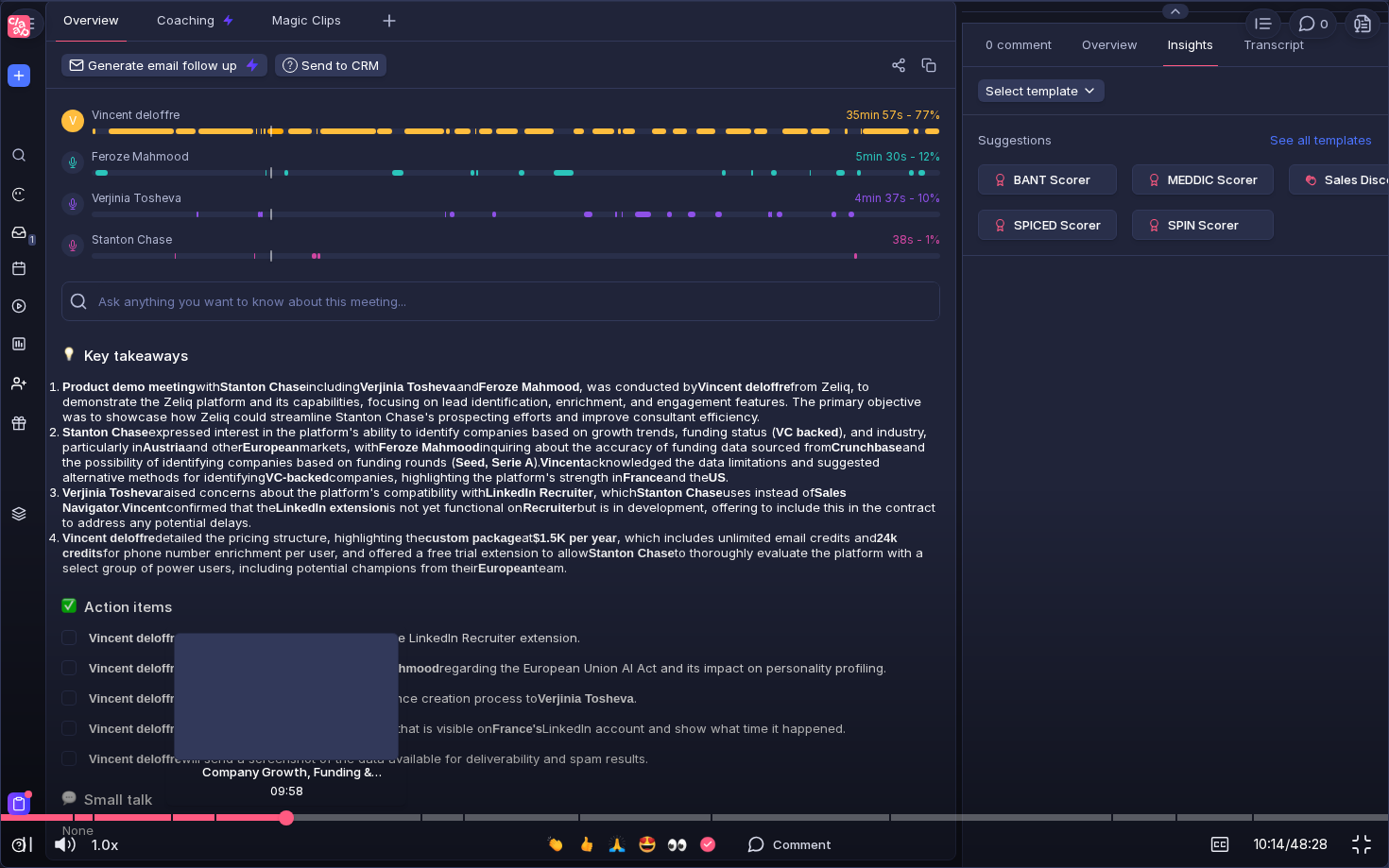 click at bounding box center (694, 817) 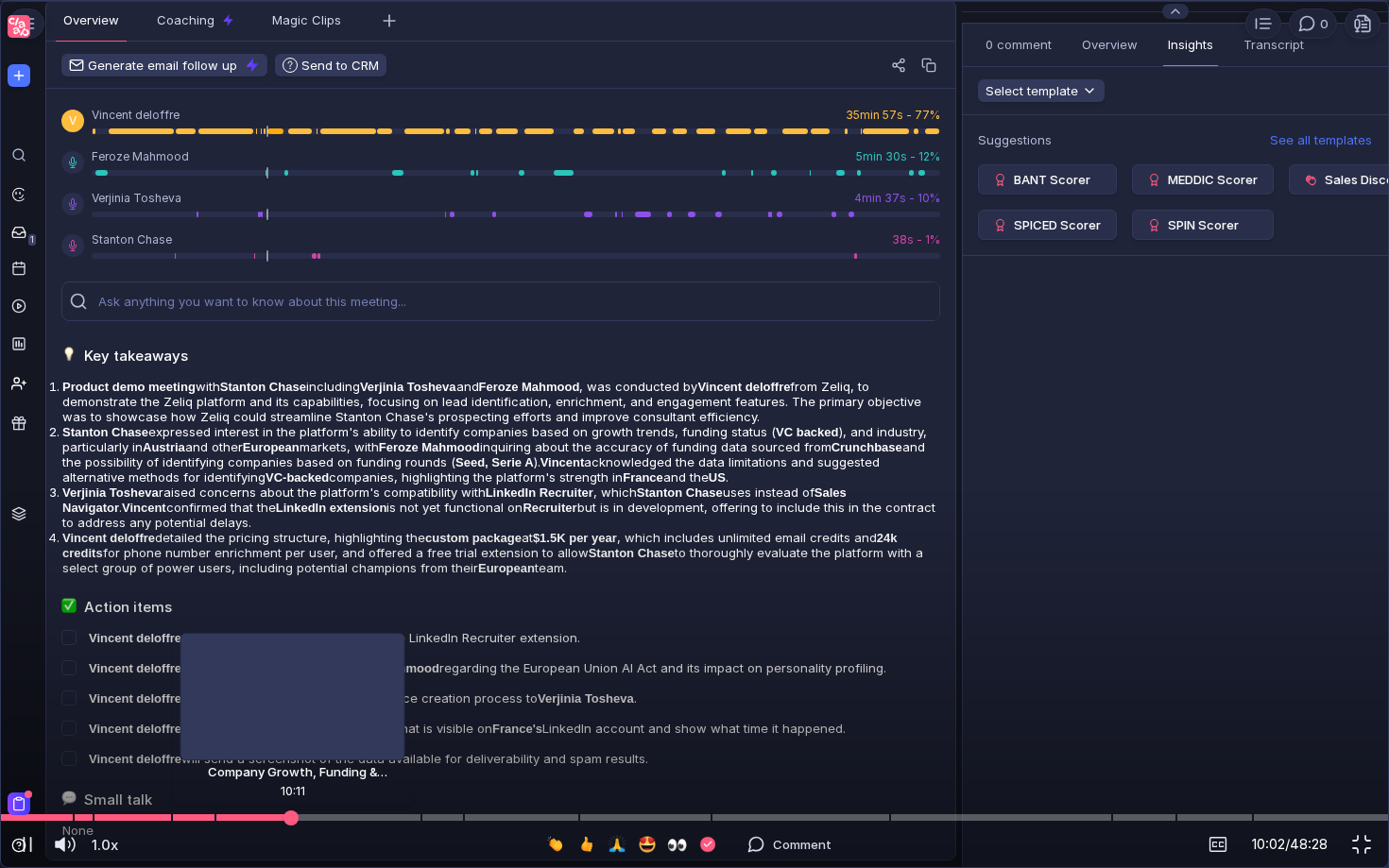 click at bounding box center [291, 817] 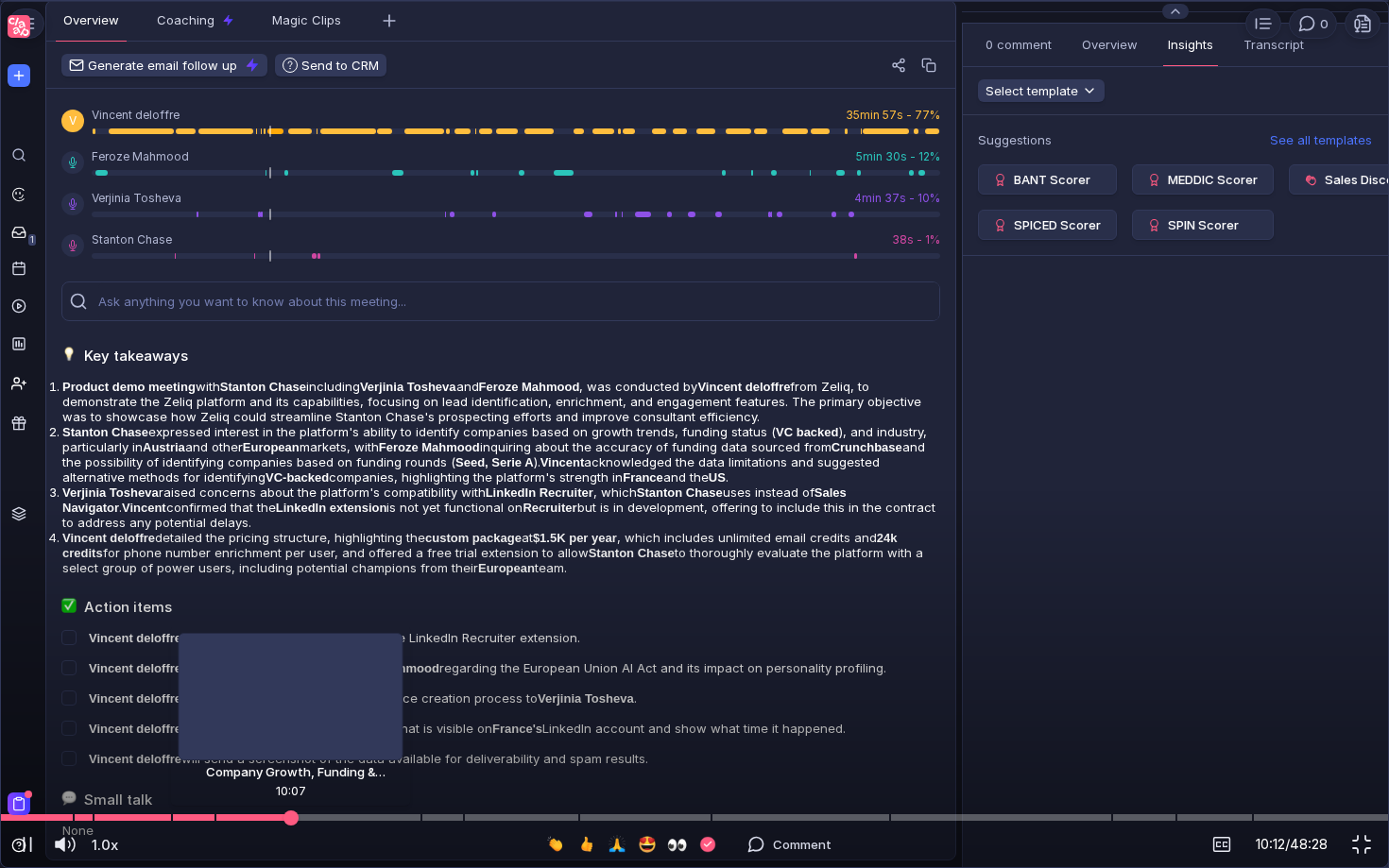 click at bounding box center (291, 817) 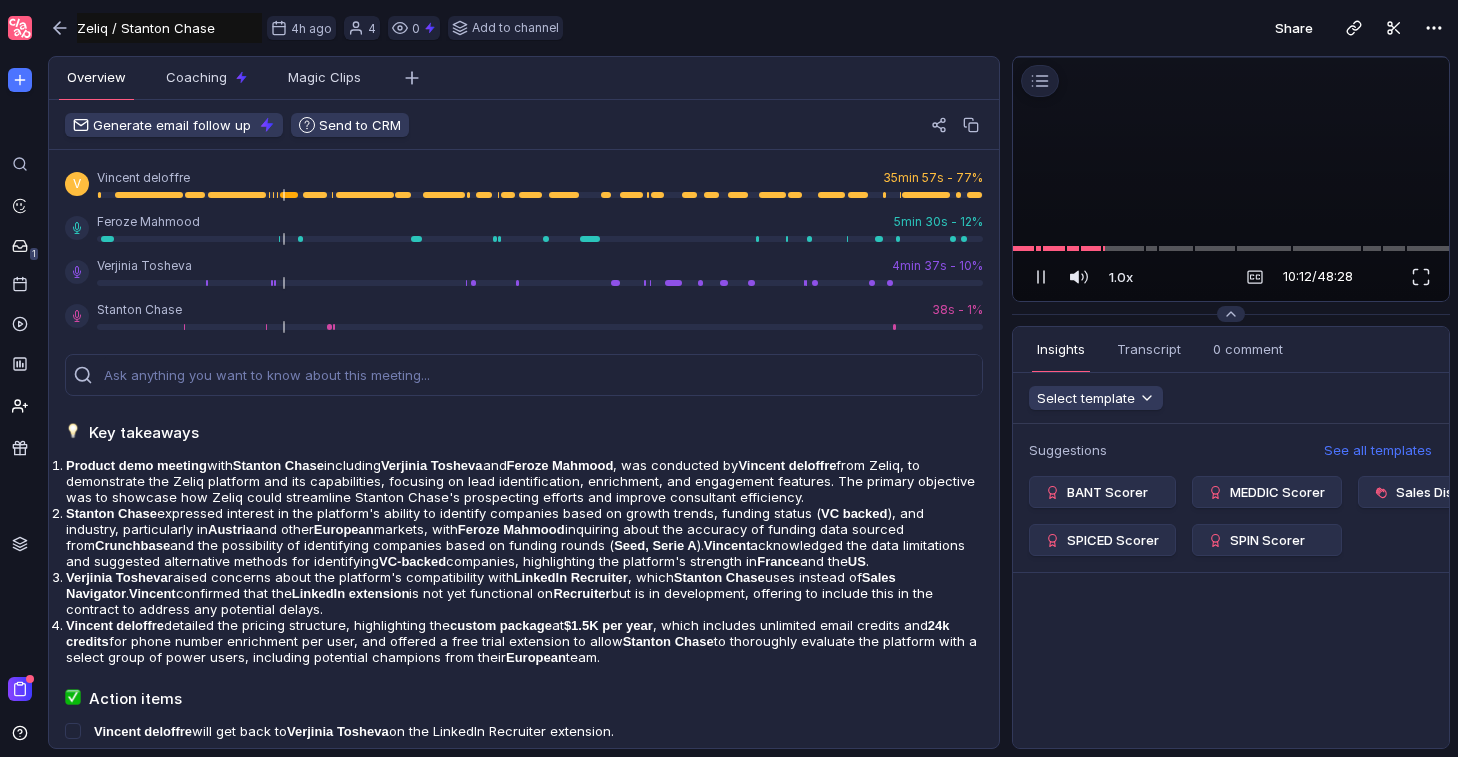 click at bounding box center [1231, 57] 